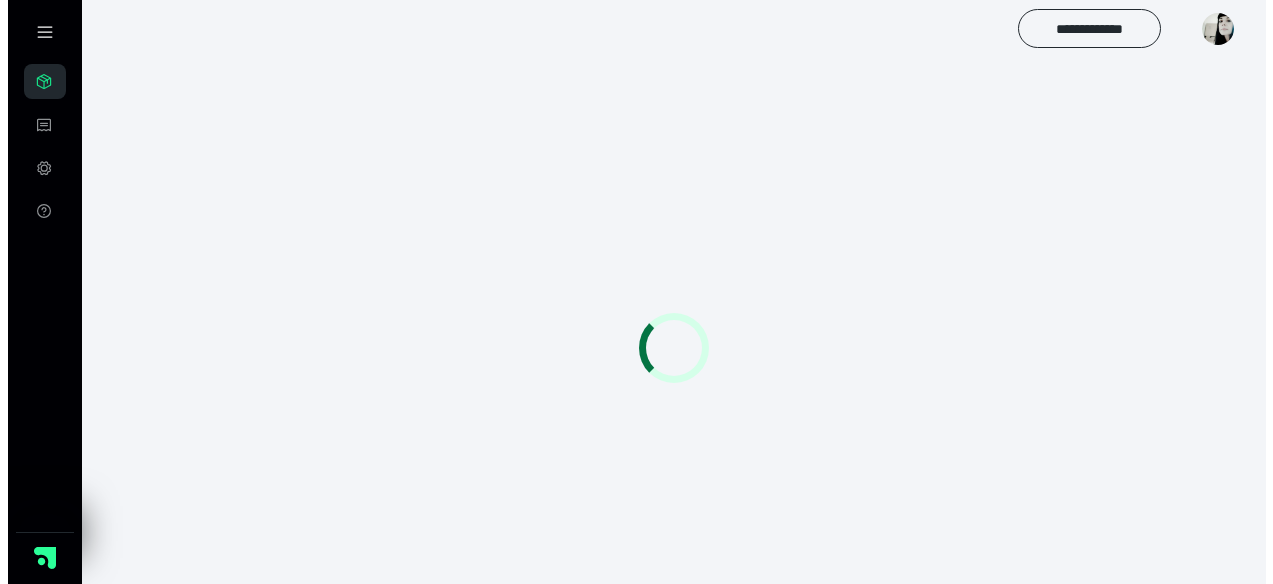 scroll, scrollTop: 0, scrollLeft: 0, axis: both 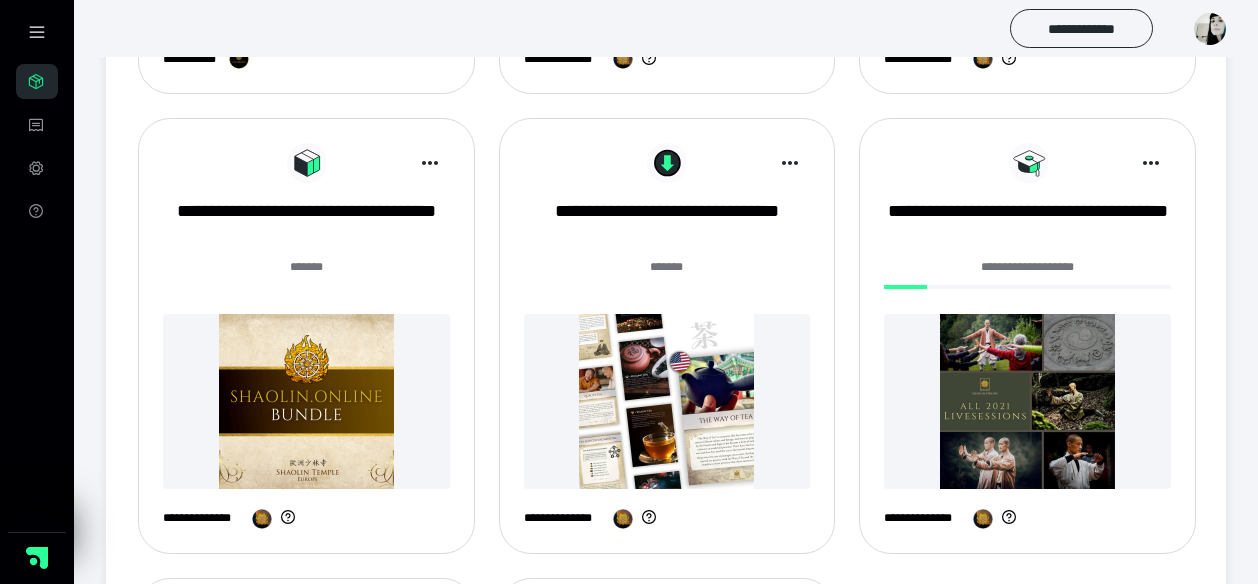 click at bounding box center (306, 401) 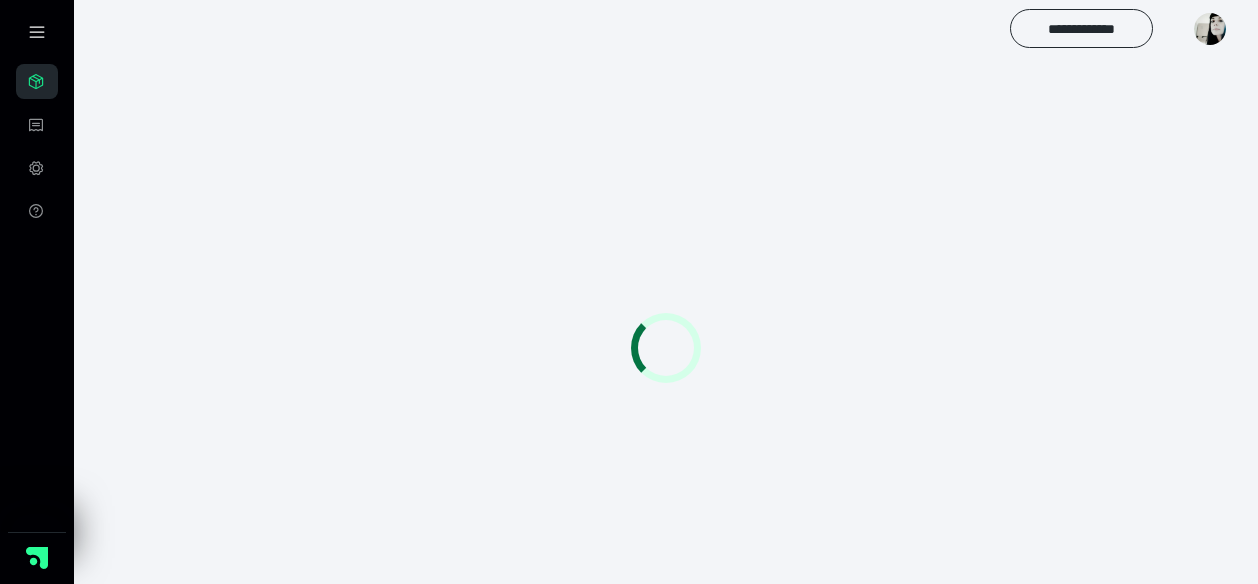 scroll, scrollTop: 0, scrollLeft: 0, axis: both 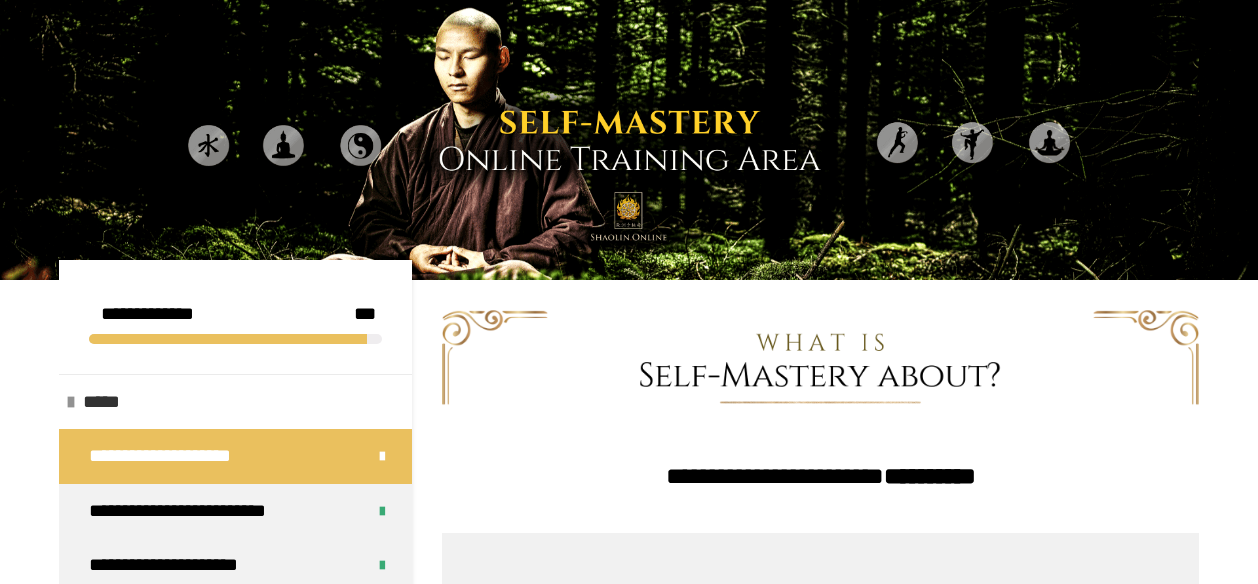 click on "*****" at bounding box center (103, 402) 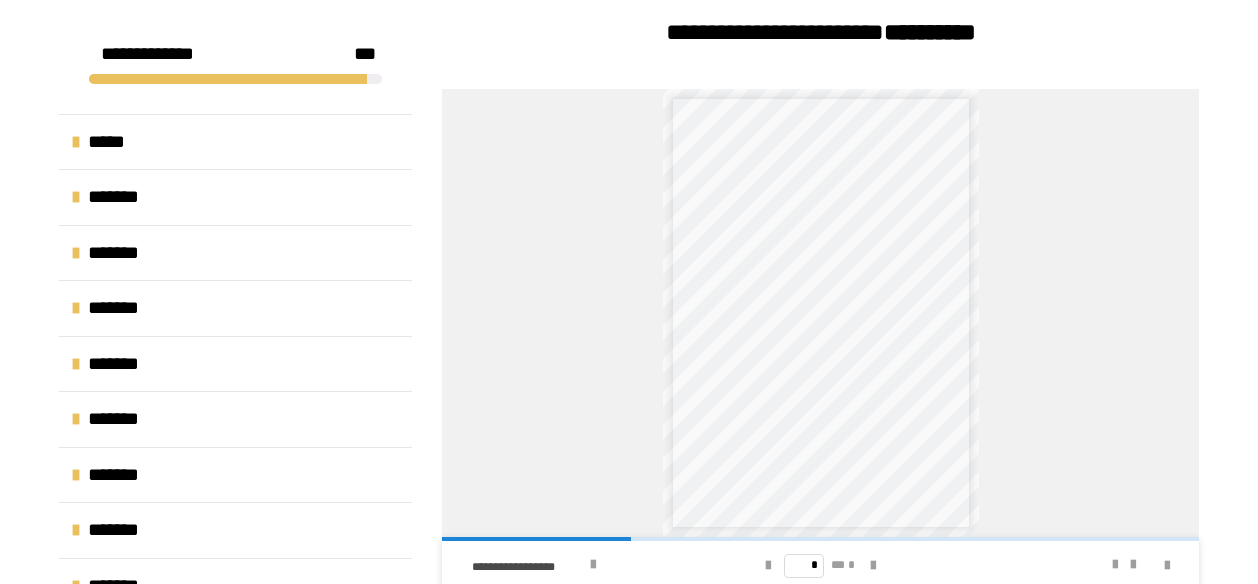 scroll, scrollTop: 480, scrollLeft: 0, axis: vertical 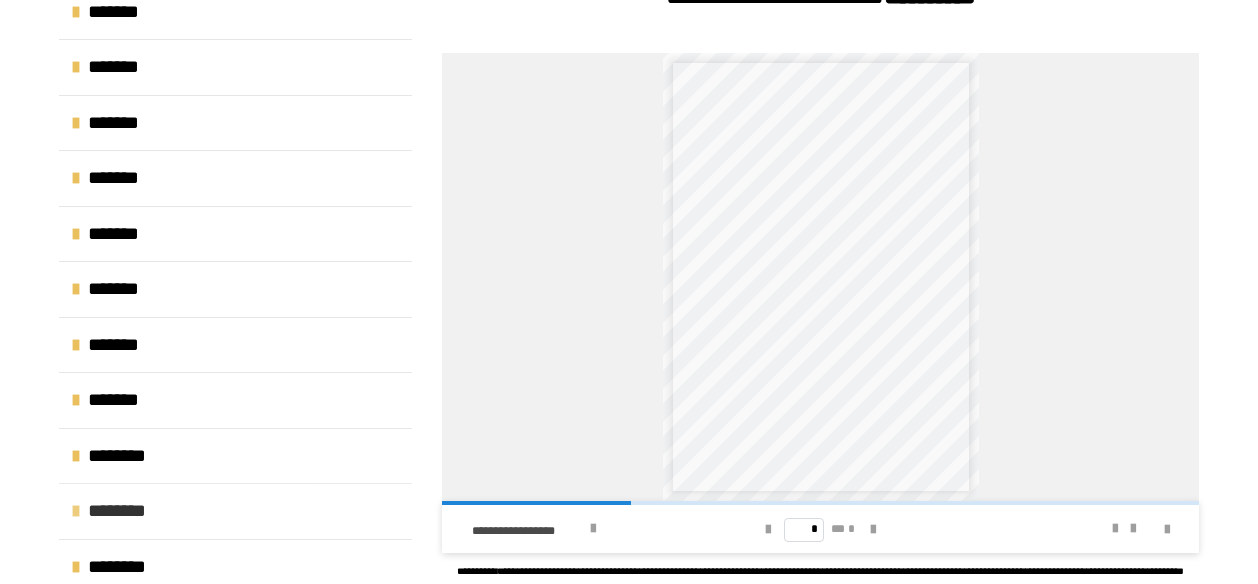 click on "********" at bounding box center [235, 511] 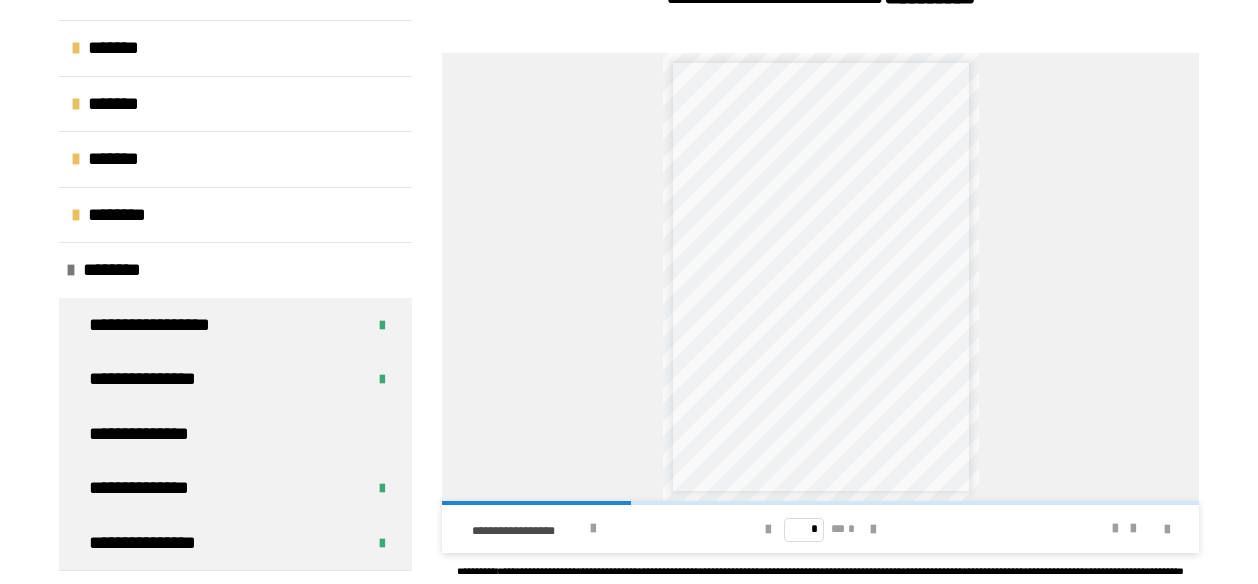 scroll, scrollTop: 514, scrollLeft: 0, axis: vertical 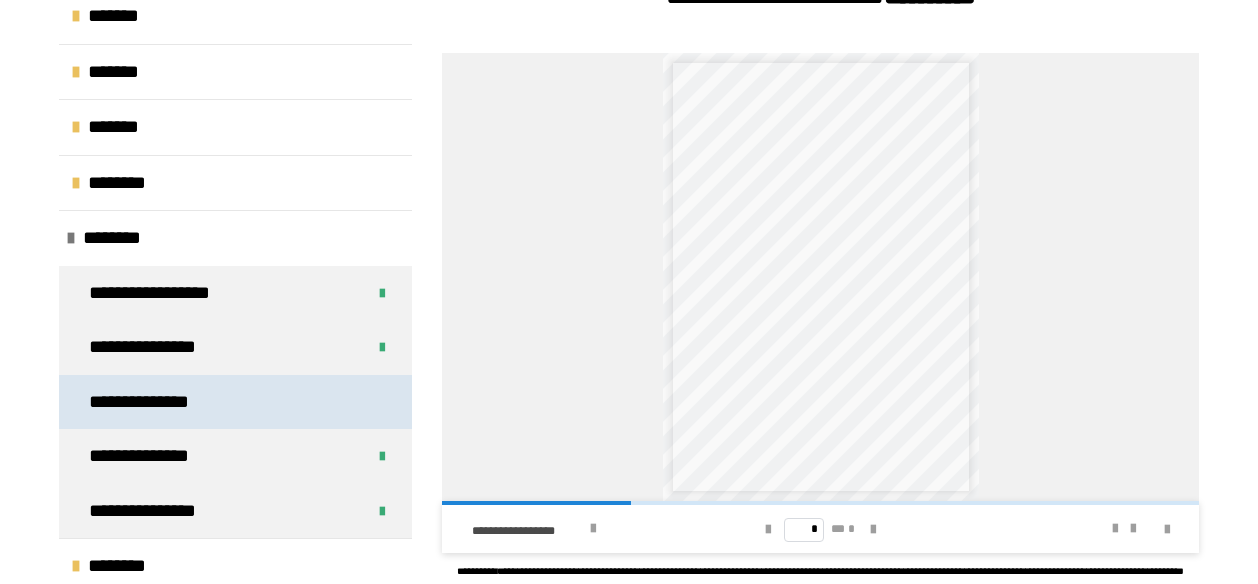 click on "**********" at bounding box center (156, 402) 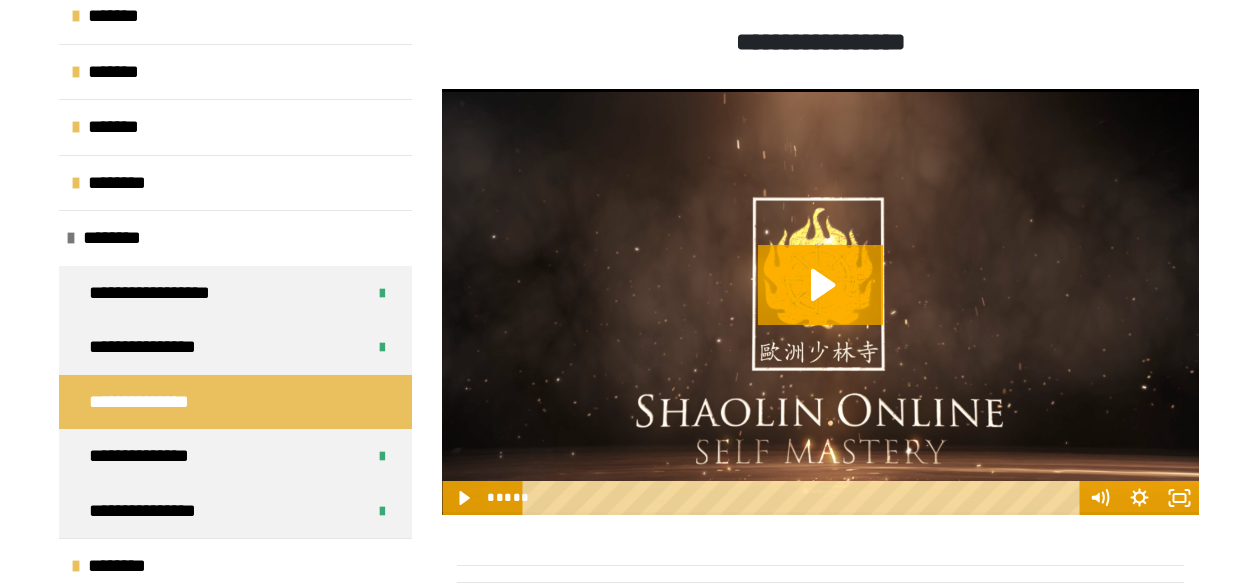 scroll, scrollTop: 1992, scrollLeft: 0, axis: vertical 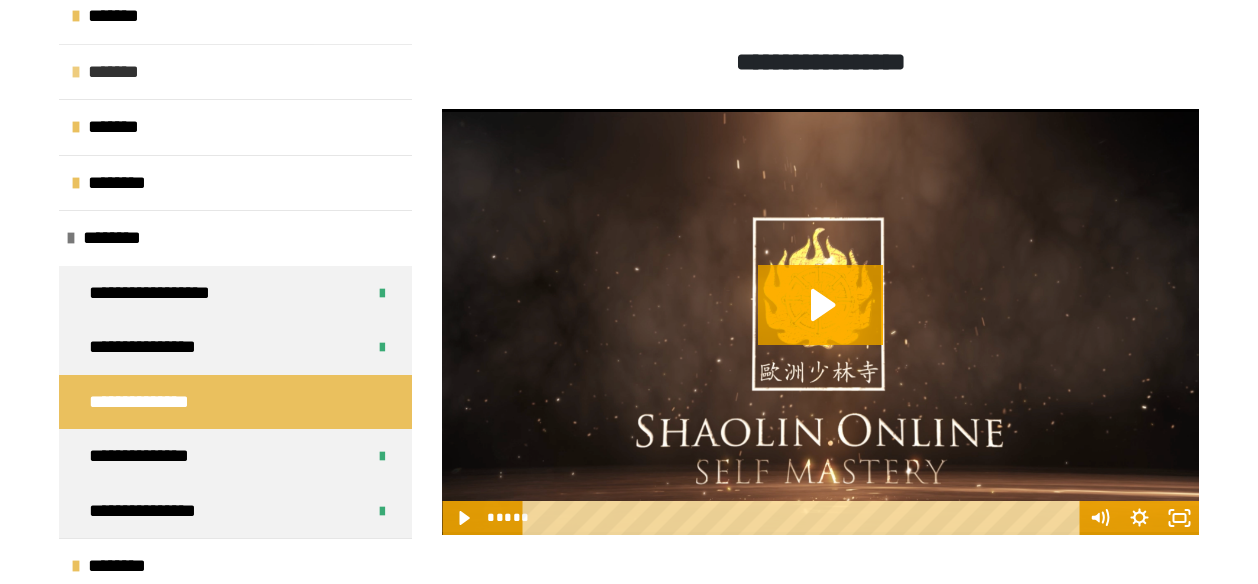 click on "*******" at bounding box center [235, 72] 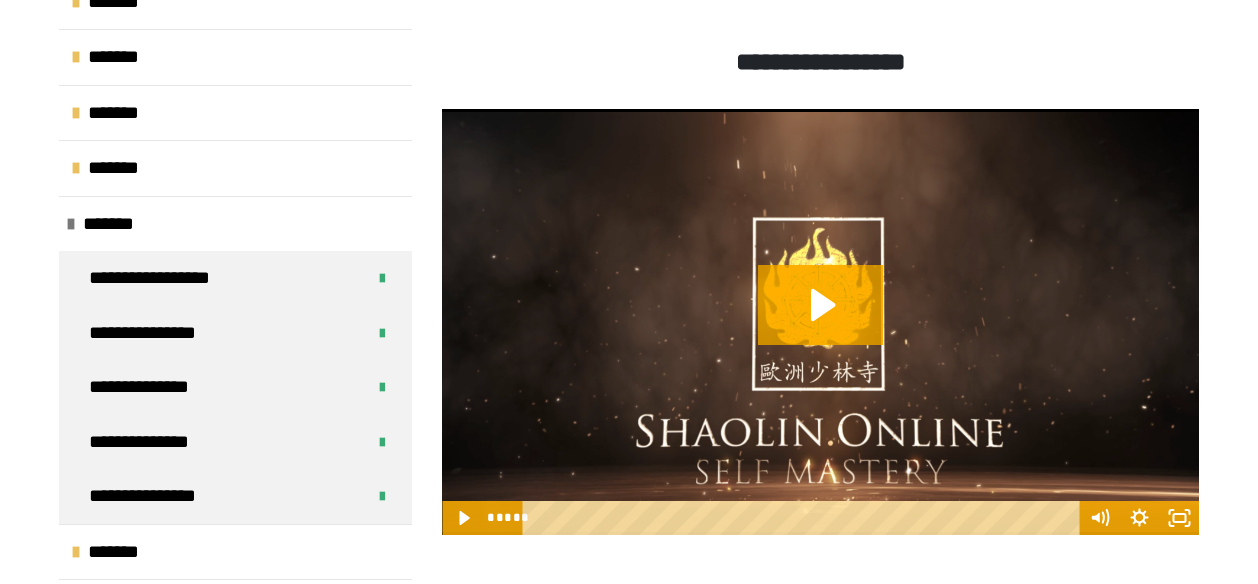 scroll, scrollTop: 354, scrollLeft: 0, axis: vertical 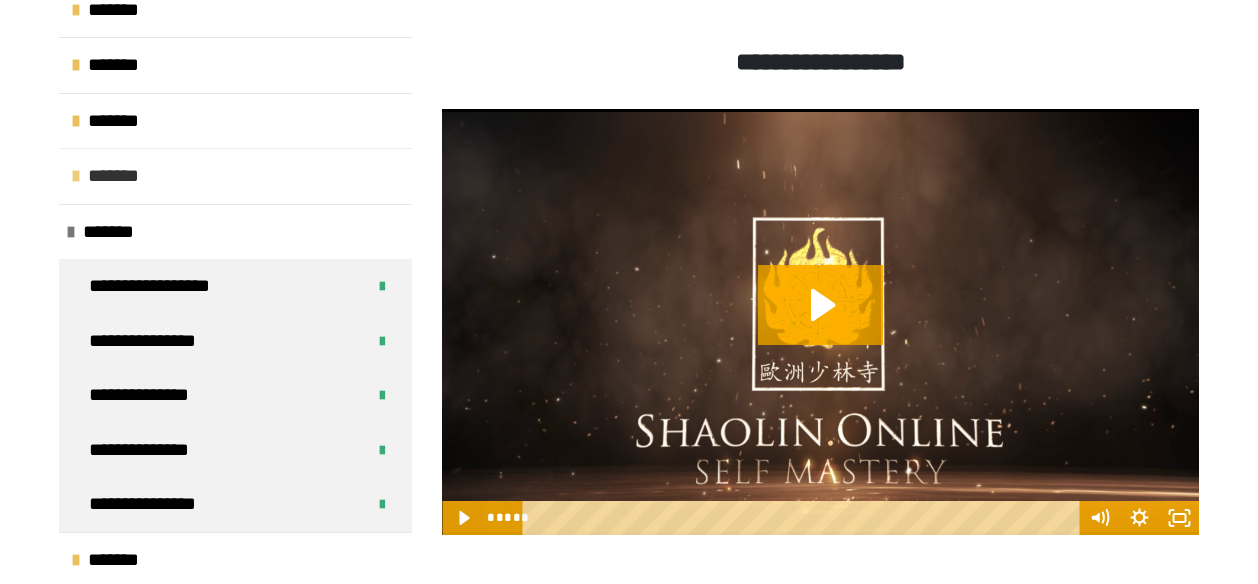 click on "*******" at bounding box center (235, 176) 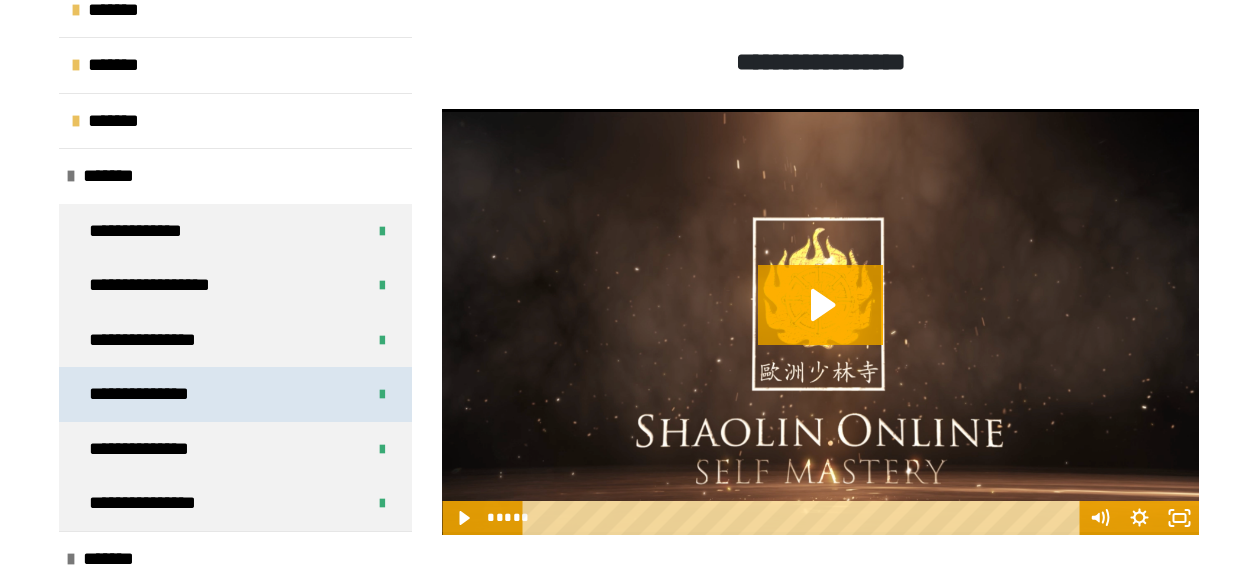 click on "**********" at bounding box center (235, 394) 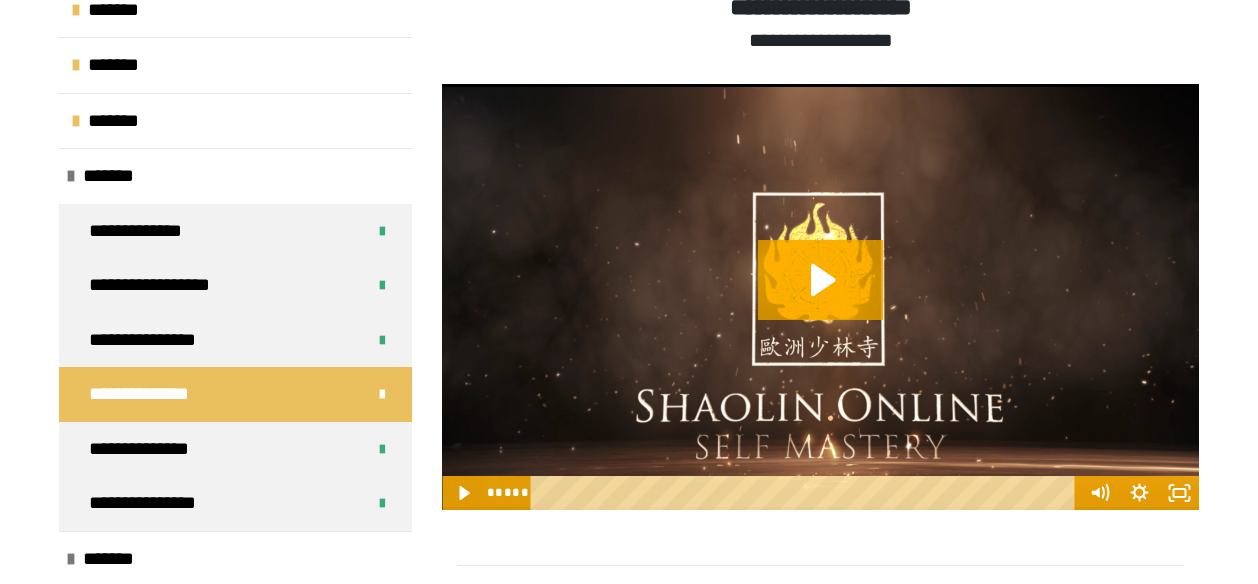 scroll, scrollTop: 790, scrollLeft: 0, axis: vertical 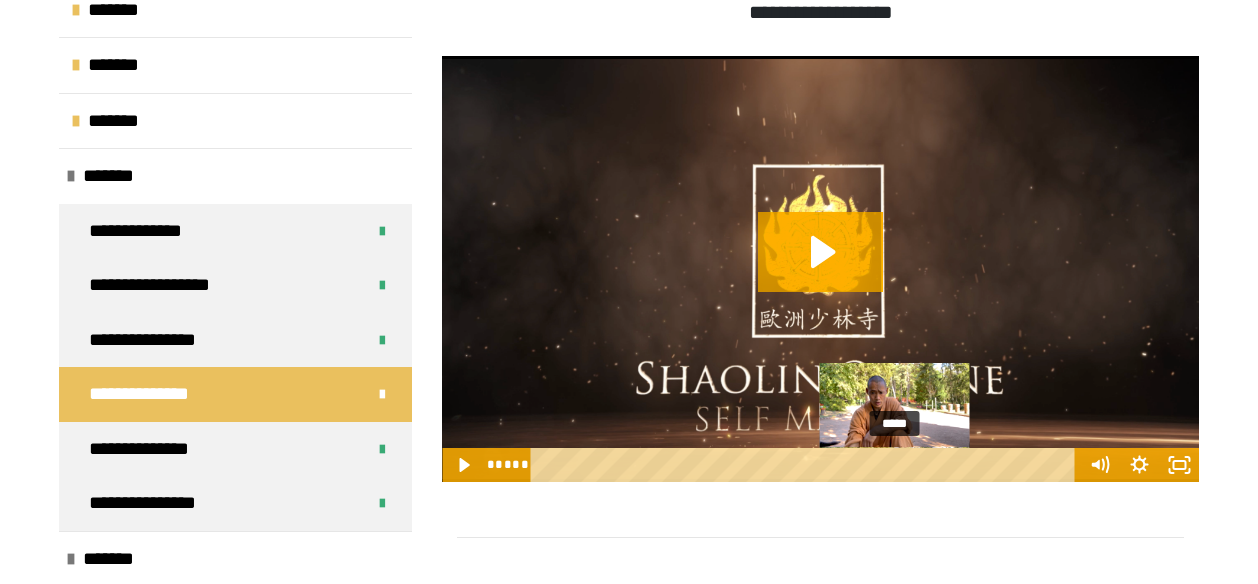 click on "*****" at bounding box center [806, 465] 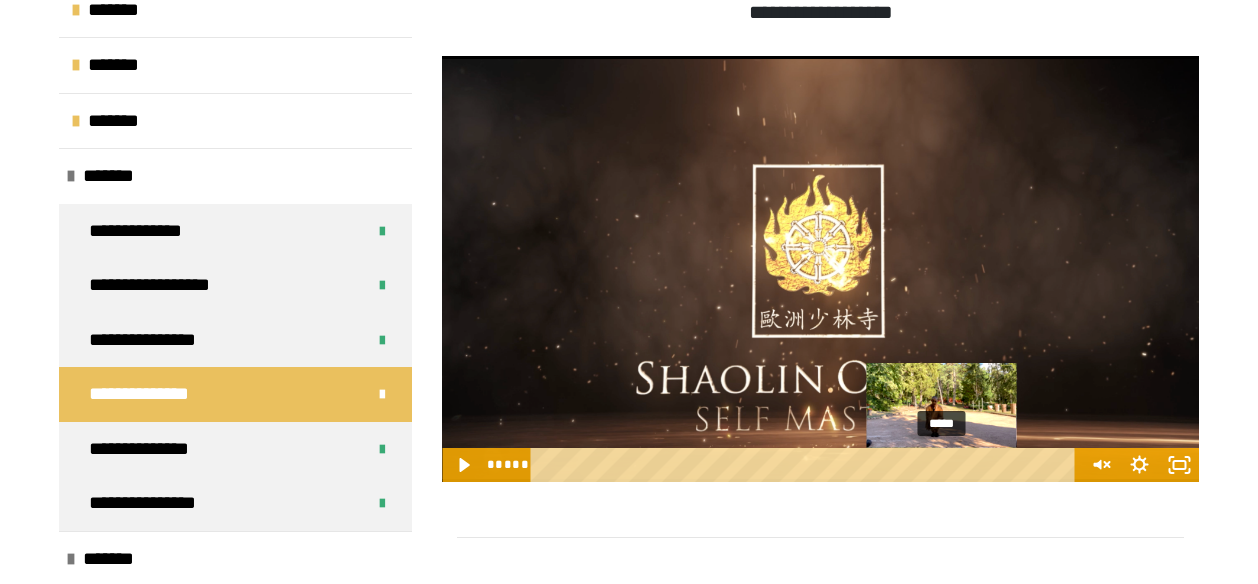 click on "*****" at bounding box center [806, 465] 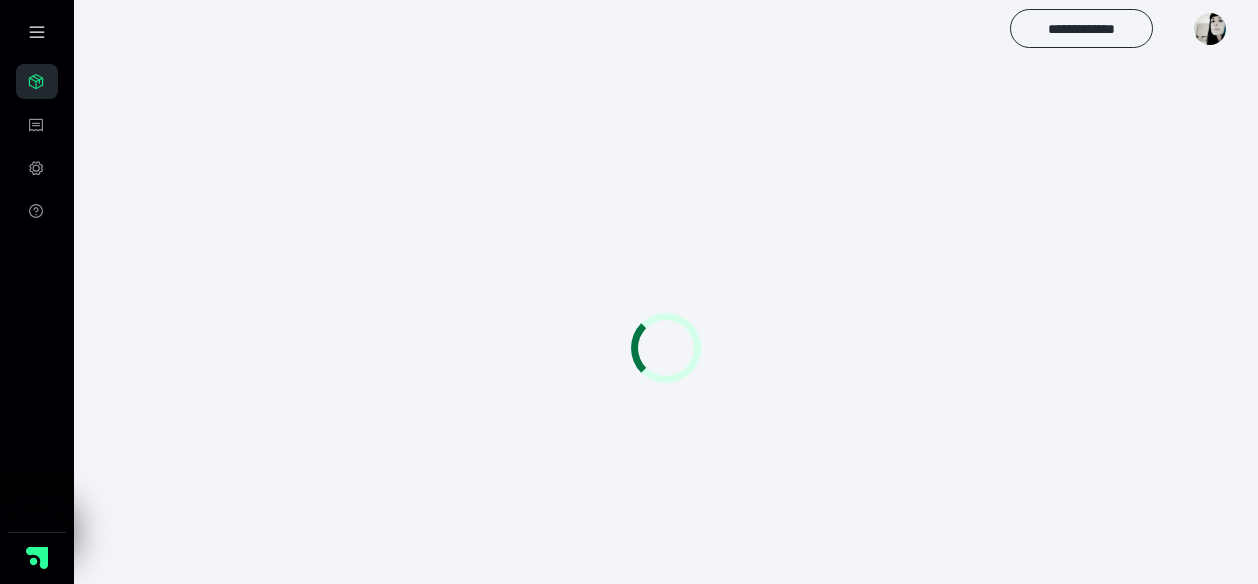 scroll, scrollTop: 0, scrollLeft: 0, axis: both 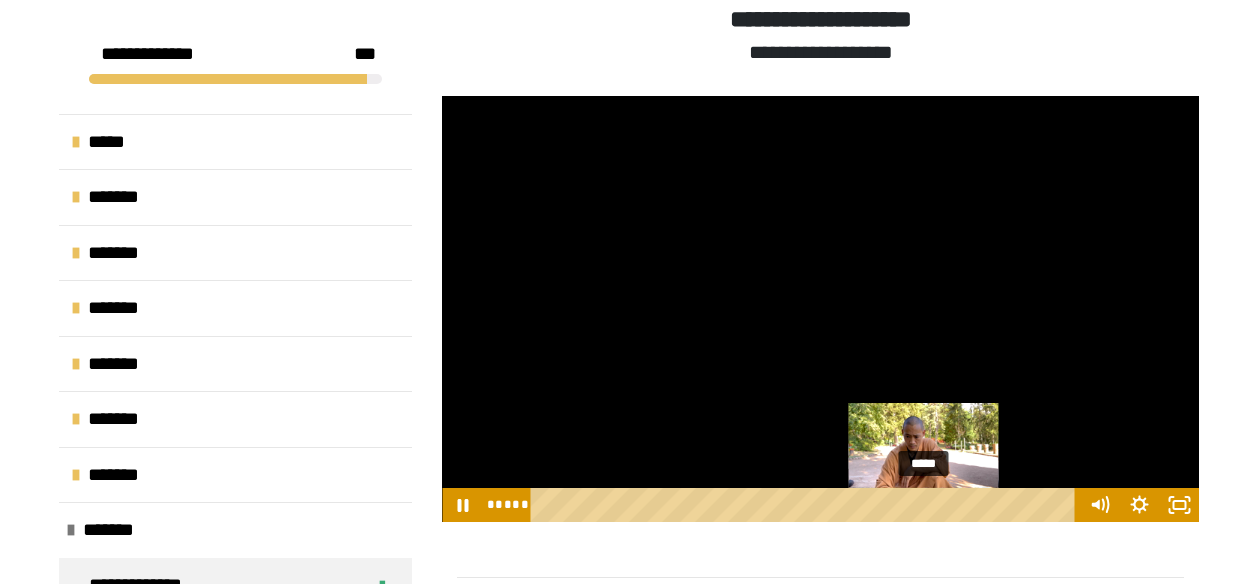 click on "*****" at bounding box center [806, 505] 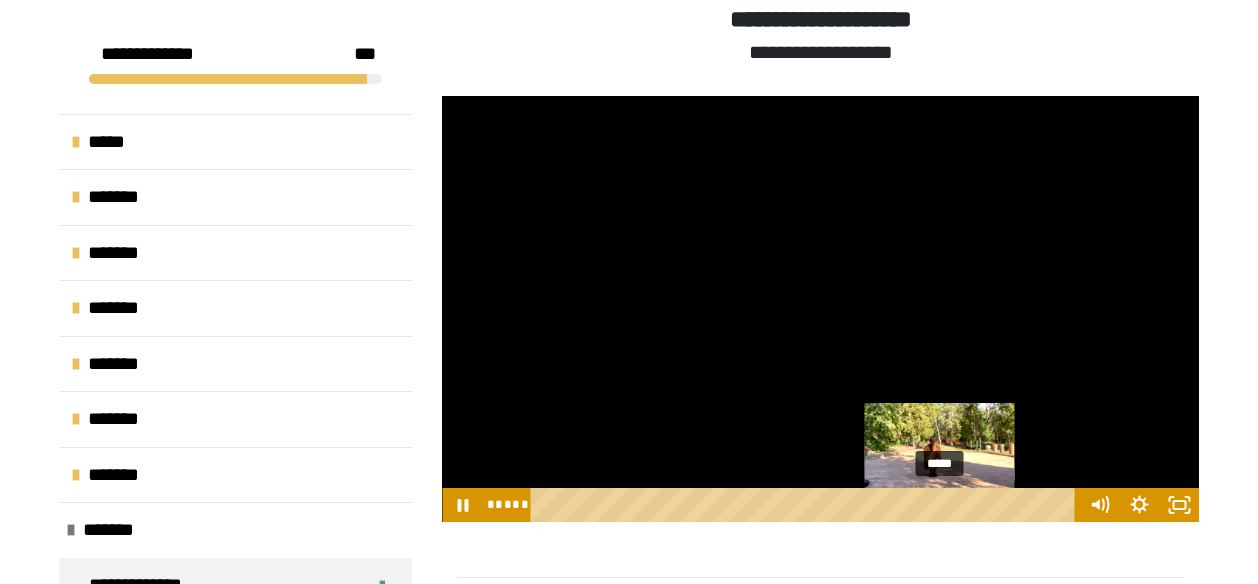 drag, startPoint x: 926, startPoint y: 500, endPoint x: 942, endPoint y: 501, distance: 16.03122 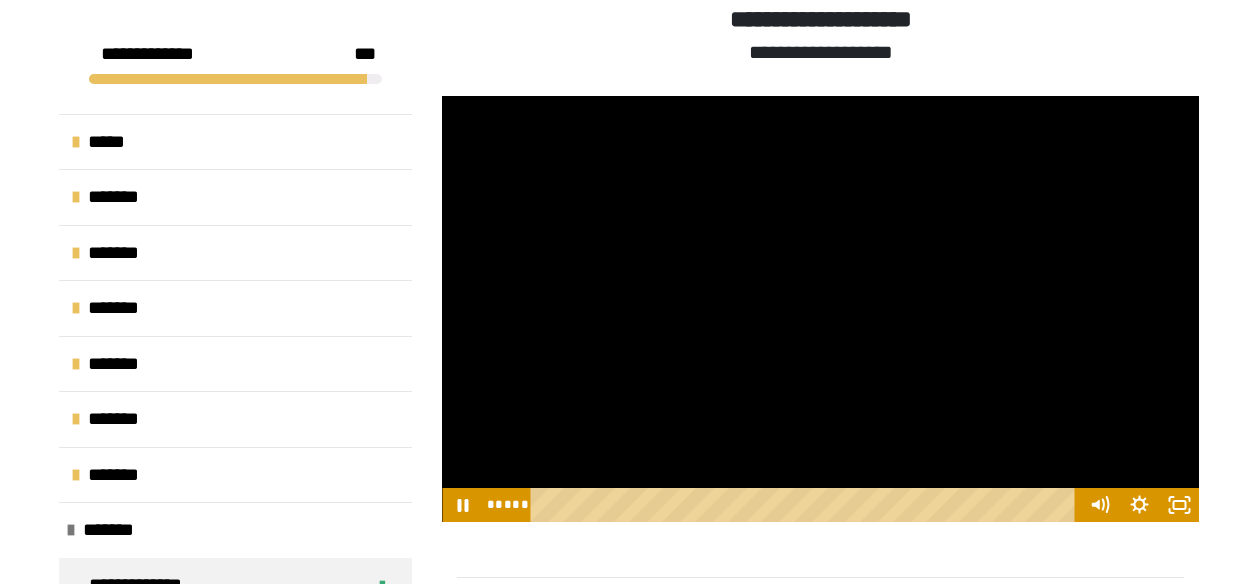 click at bounding box center [820, 309] 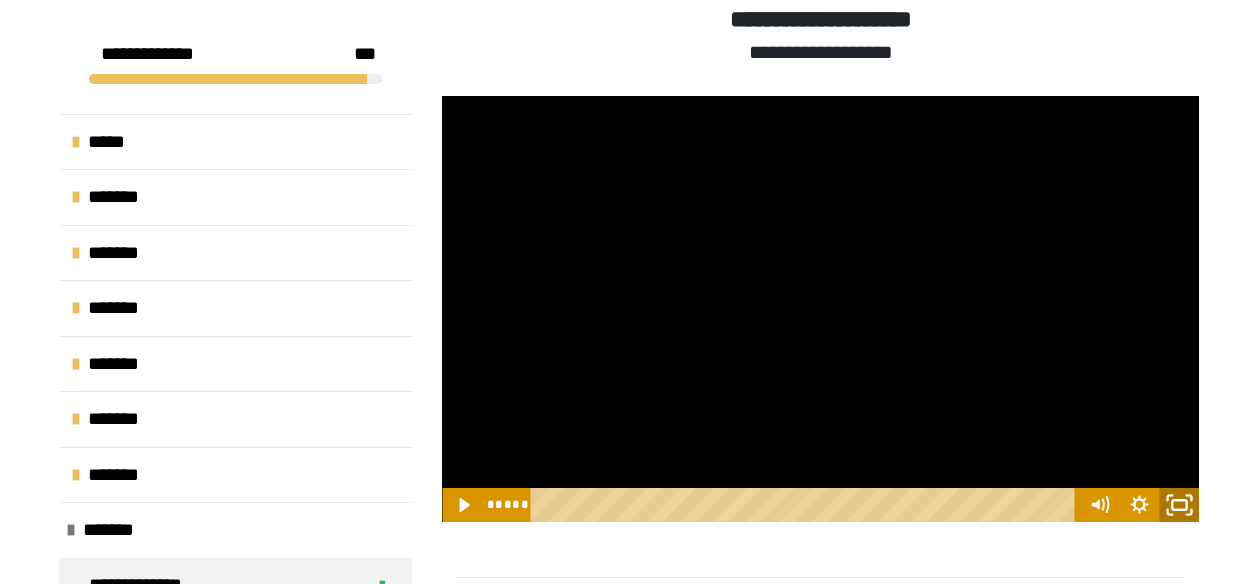 click 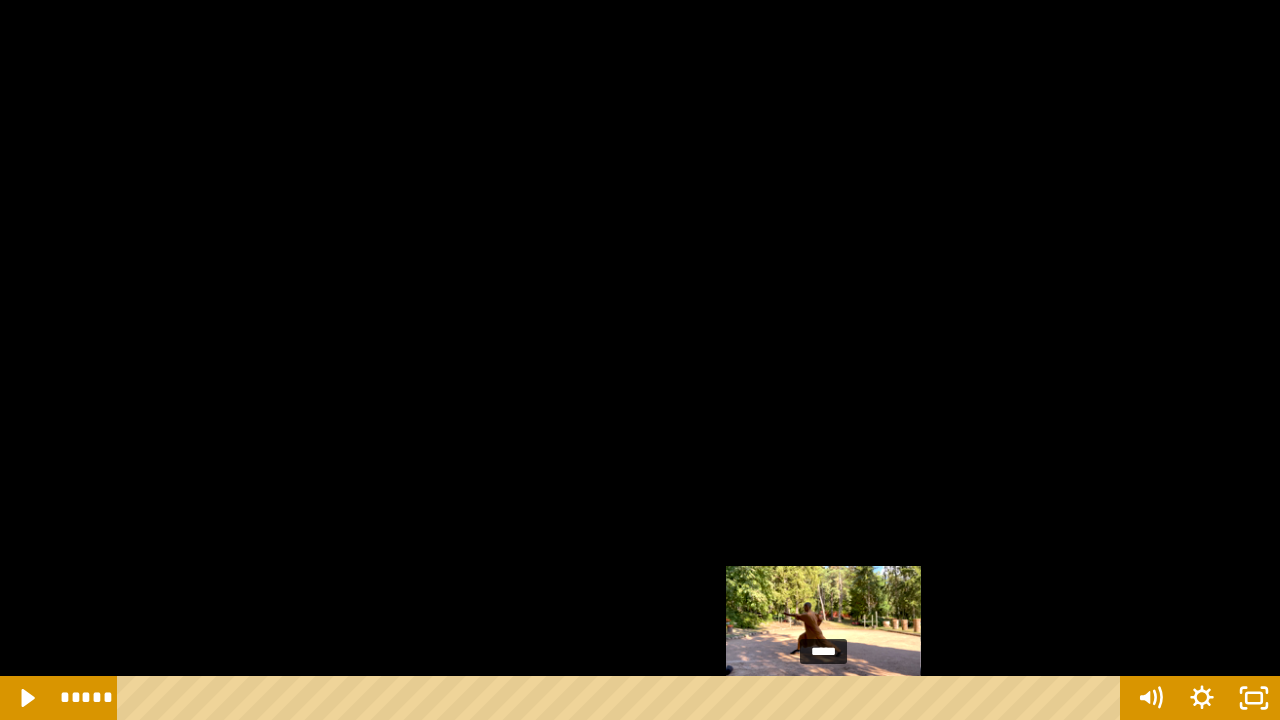 click on "*****" at bounding box center [622, 698] 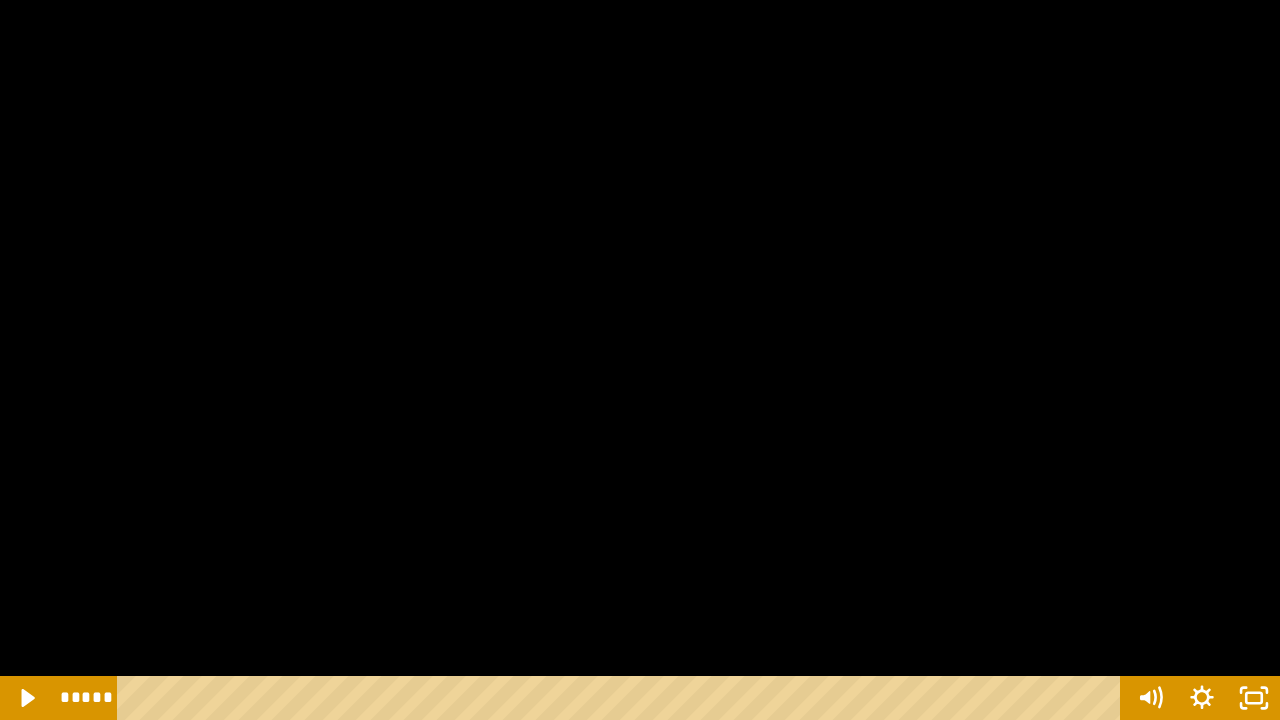 click at bounding box center [640, 360] 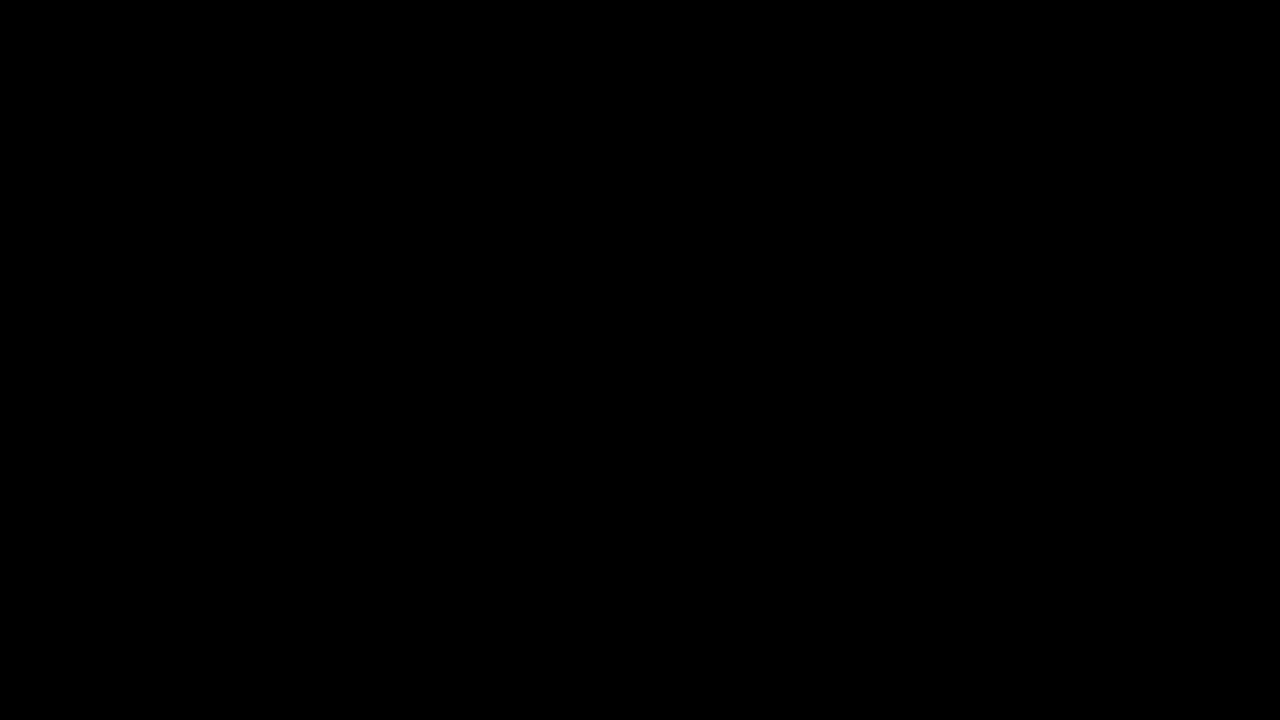 type 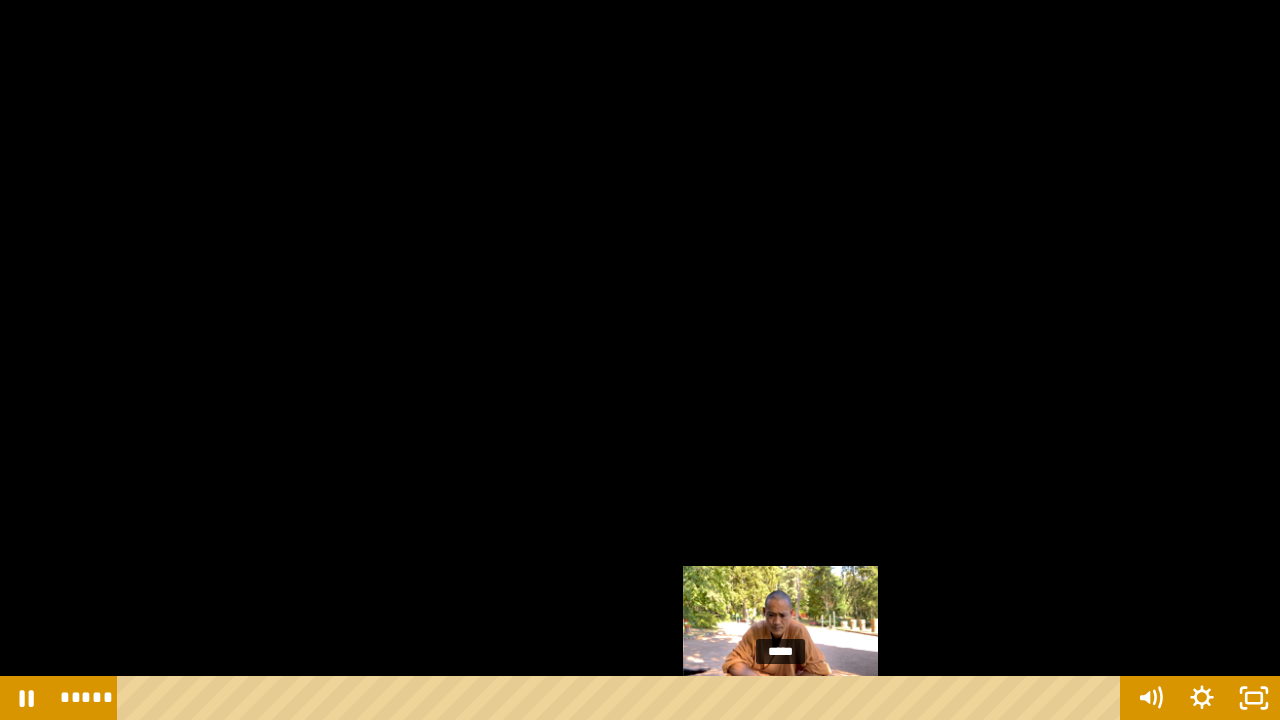 click on "*****" at bounding box center (622, 698) 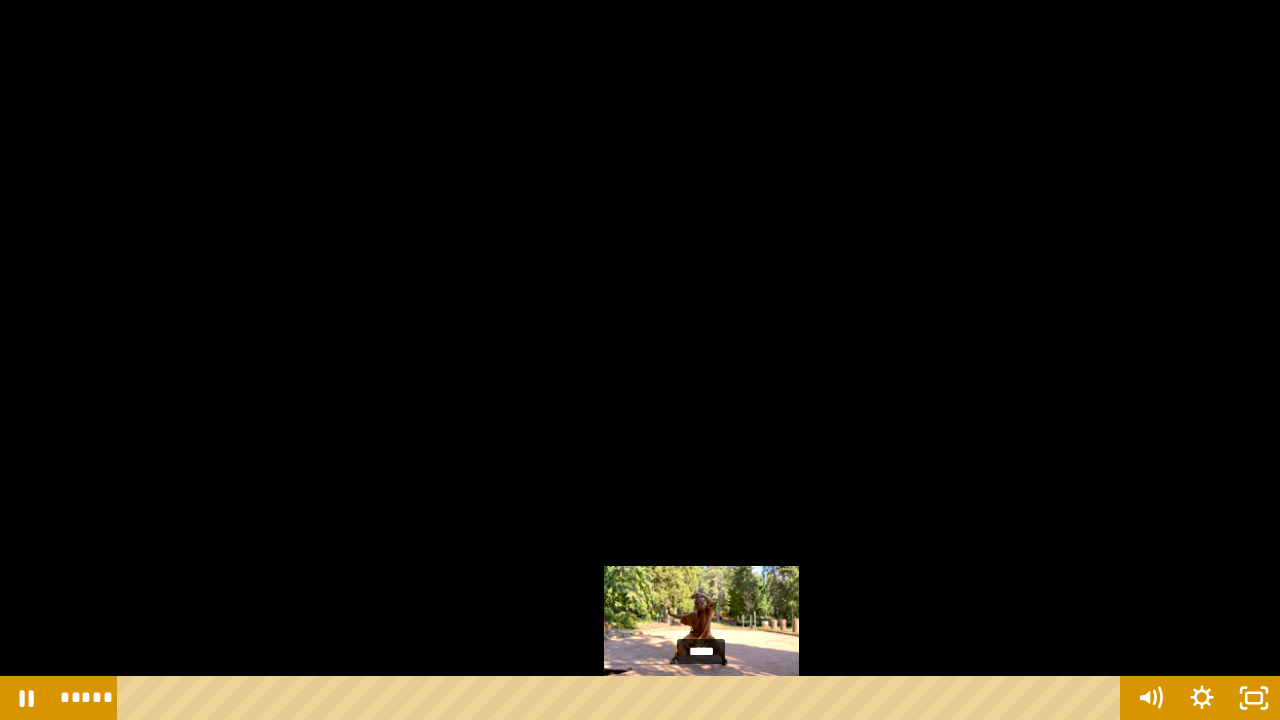 drag, startPoint x: 780, startPoint y: 672, endPoint x: 704, endPoint y: 702, distance: 81.706795 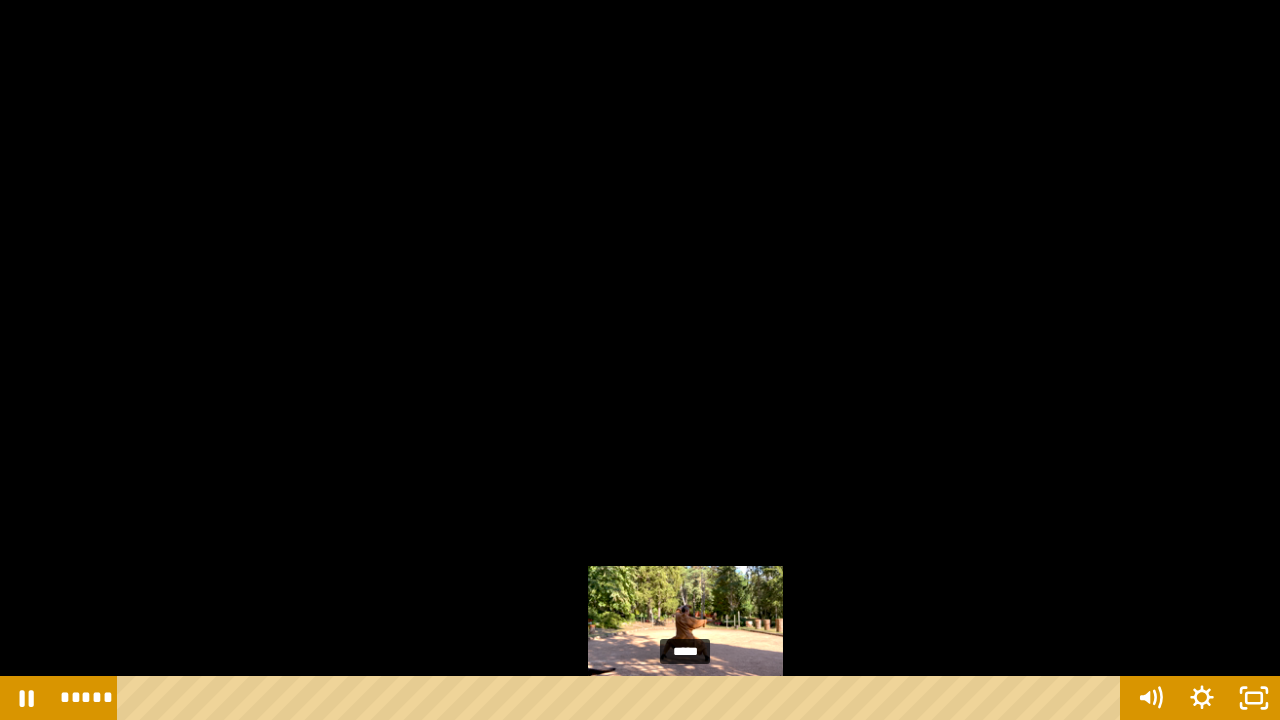 click on "*****" at bounding box center [622, 698] 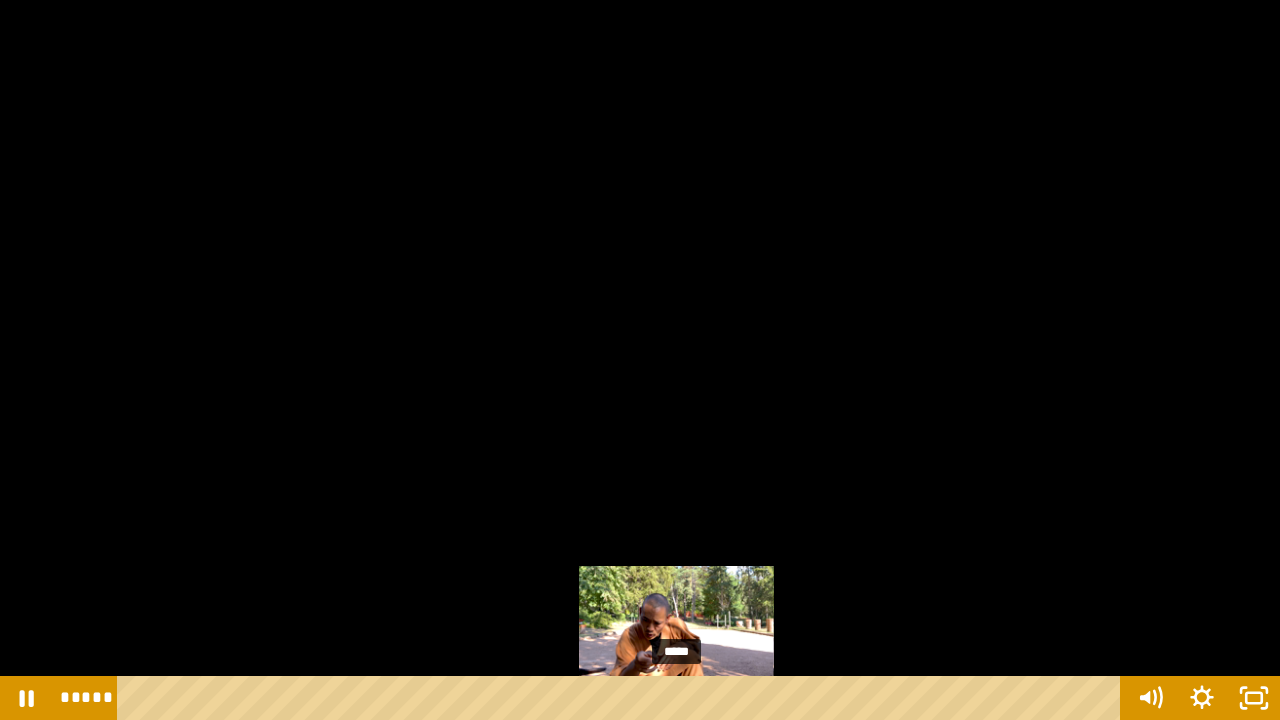 click at bounding box center (676, 698) 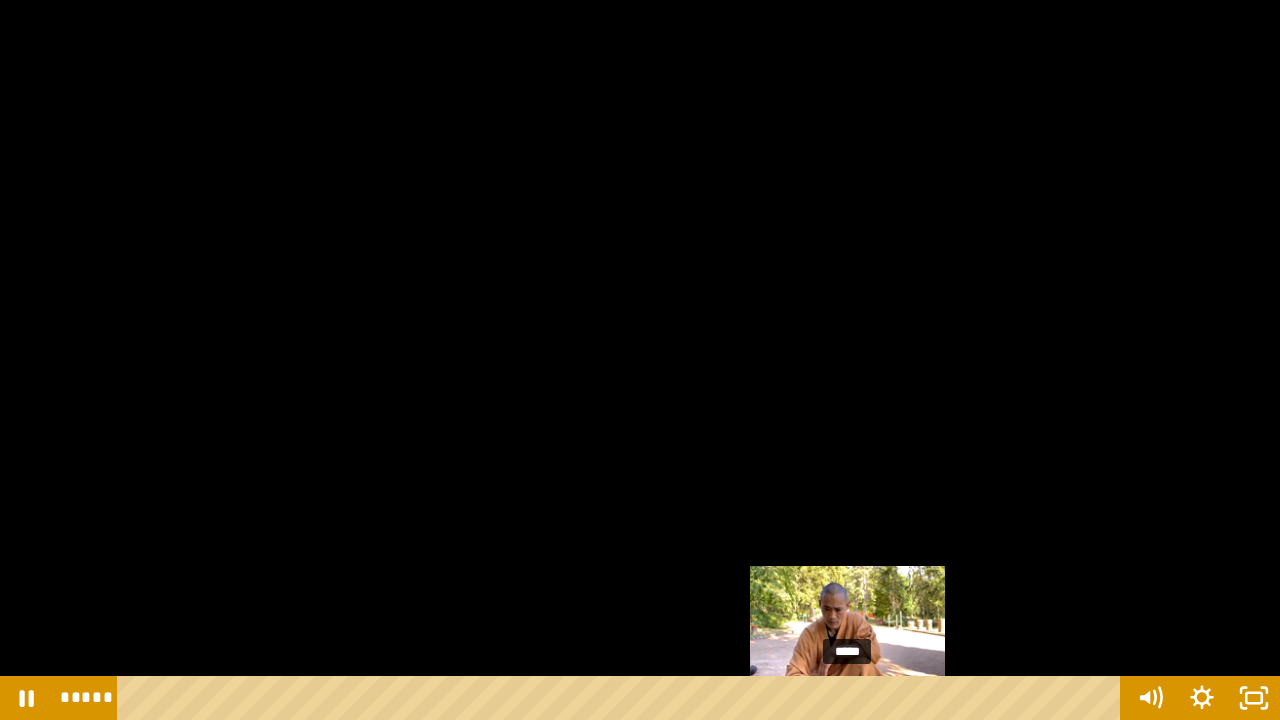 click on "*****" at bounding box center [622, 698] 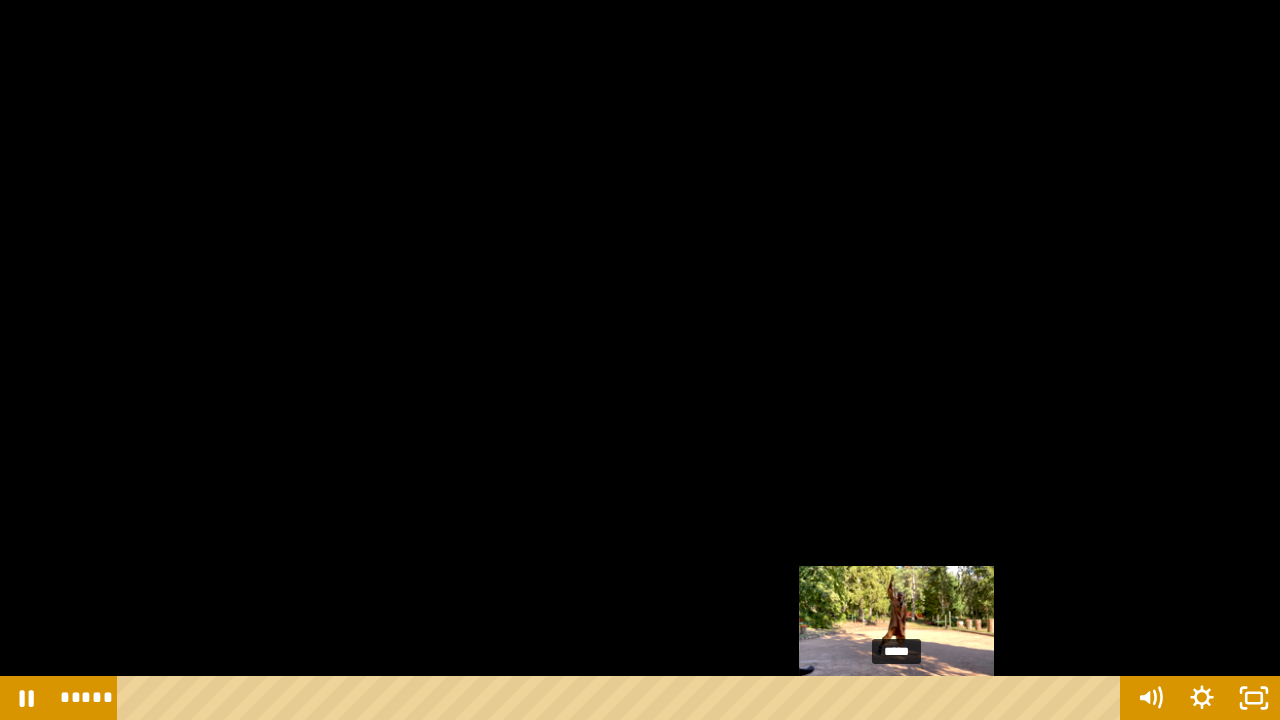 drag, startPoint x: 858, startPoint y: 674, endPoint x: 899, endPoint y: 695, distance: 46.06517 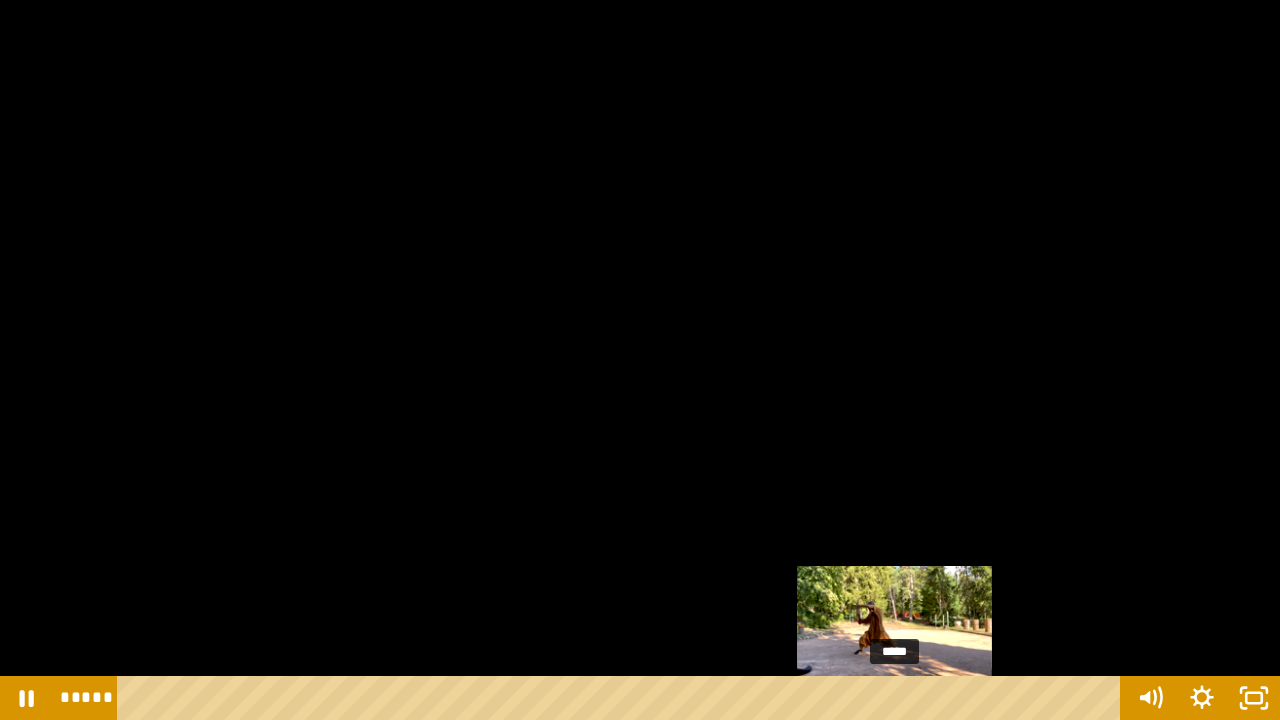 click at bounding box center [894, 698] 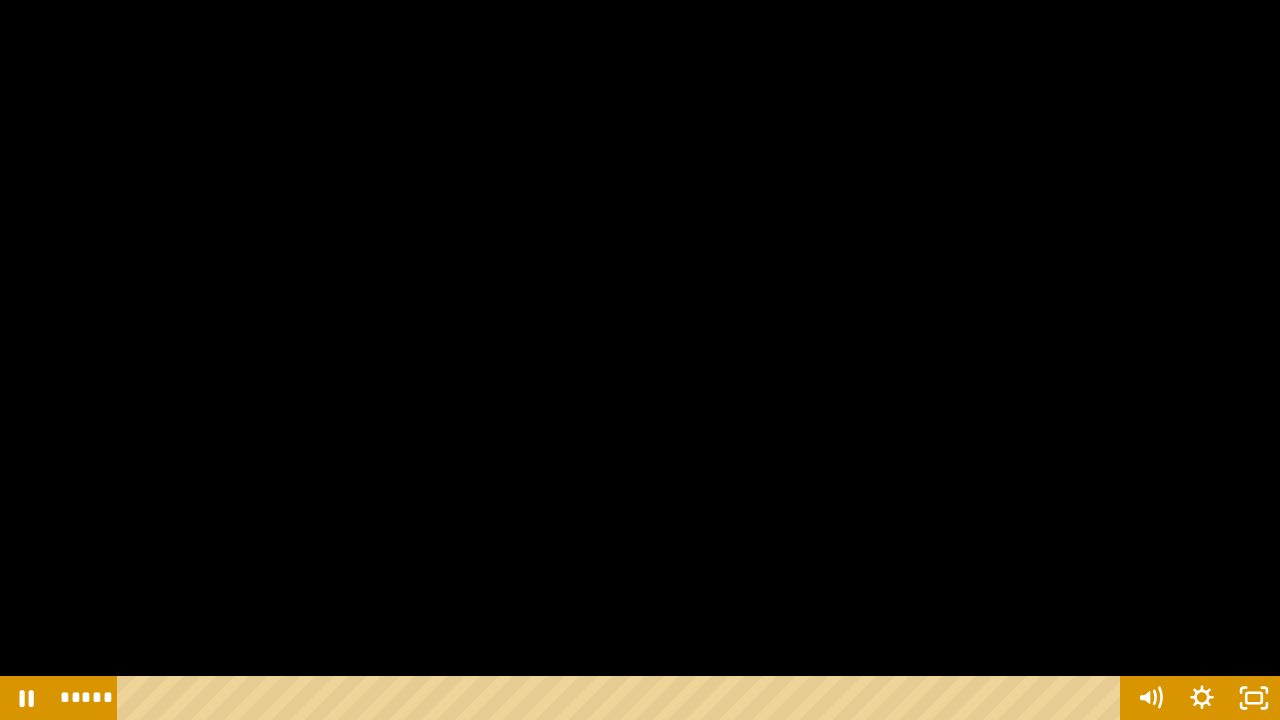 click at bounding box center [640, 360] 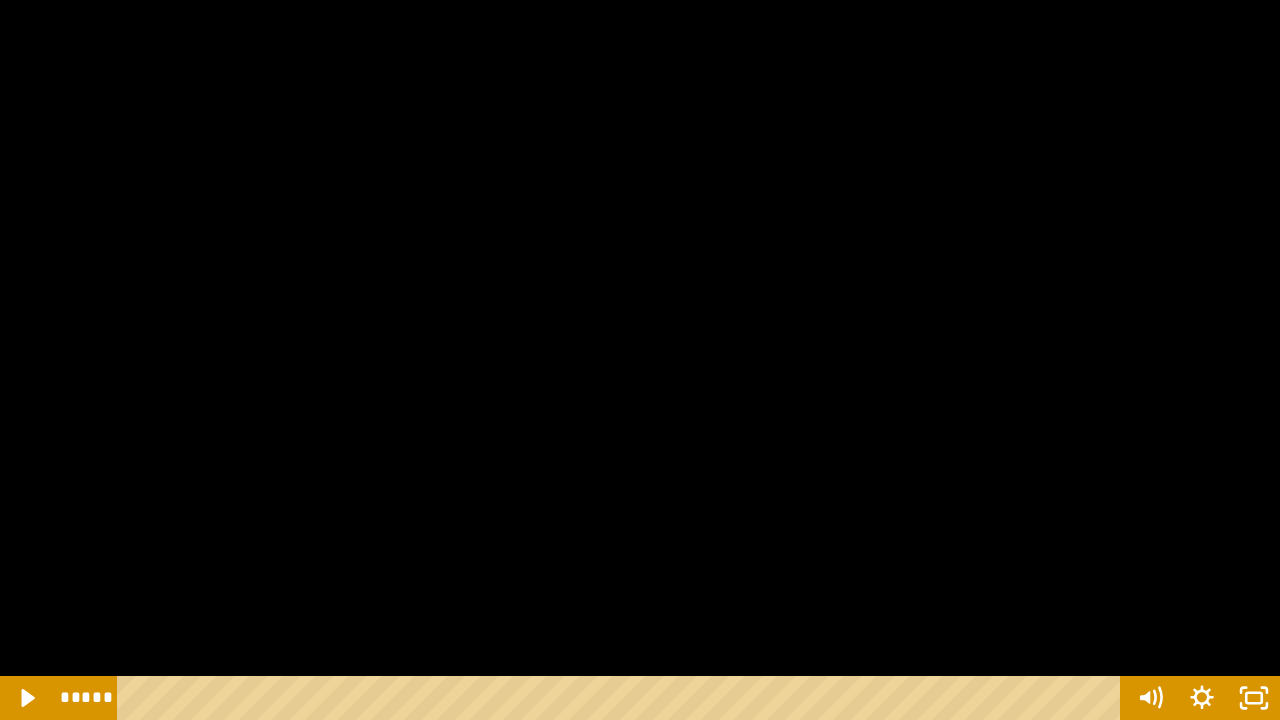 click at bounding box center [640, 360] 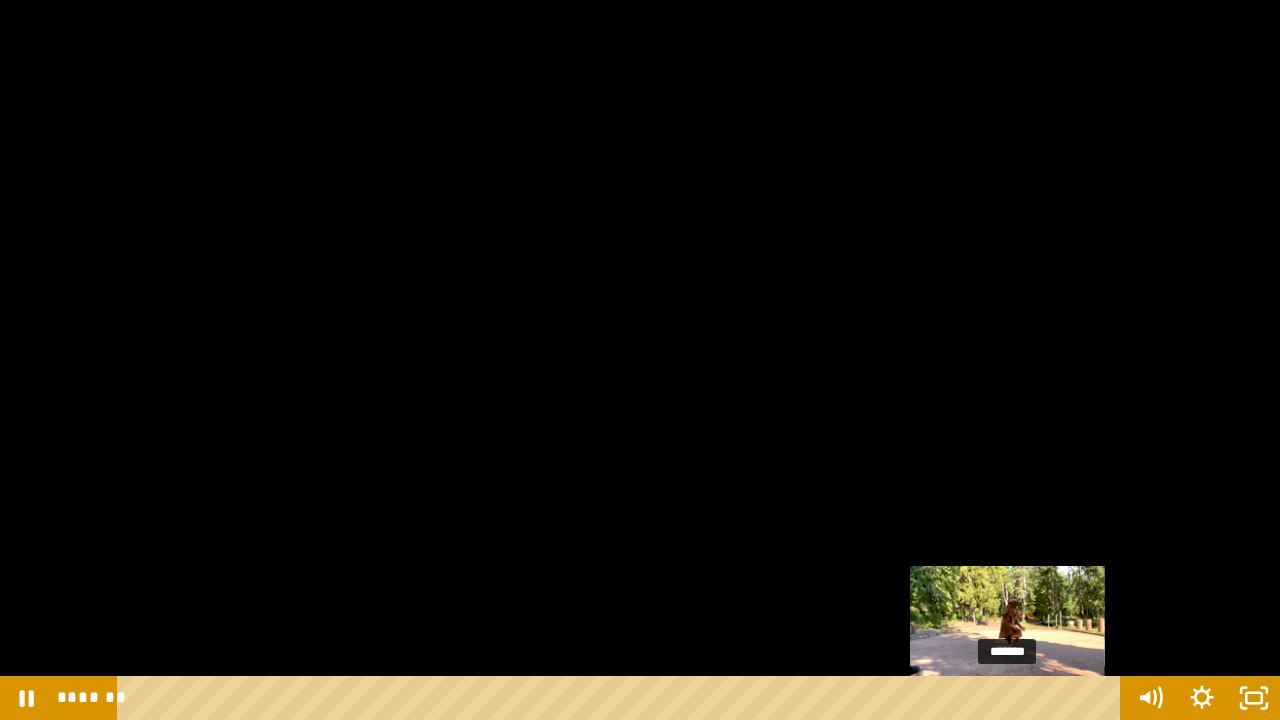 click on "*******" at bounding box center [622, 698] 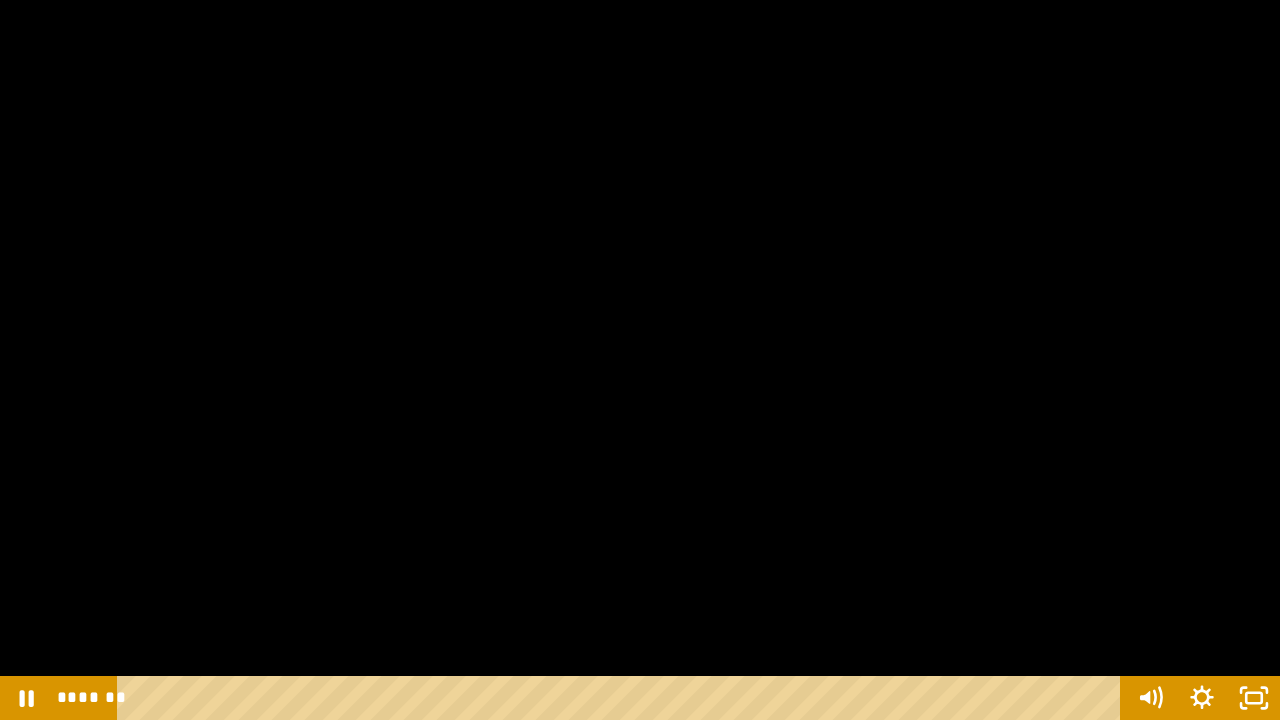 click at bounding box center (640, 360) 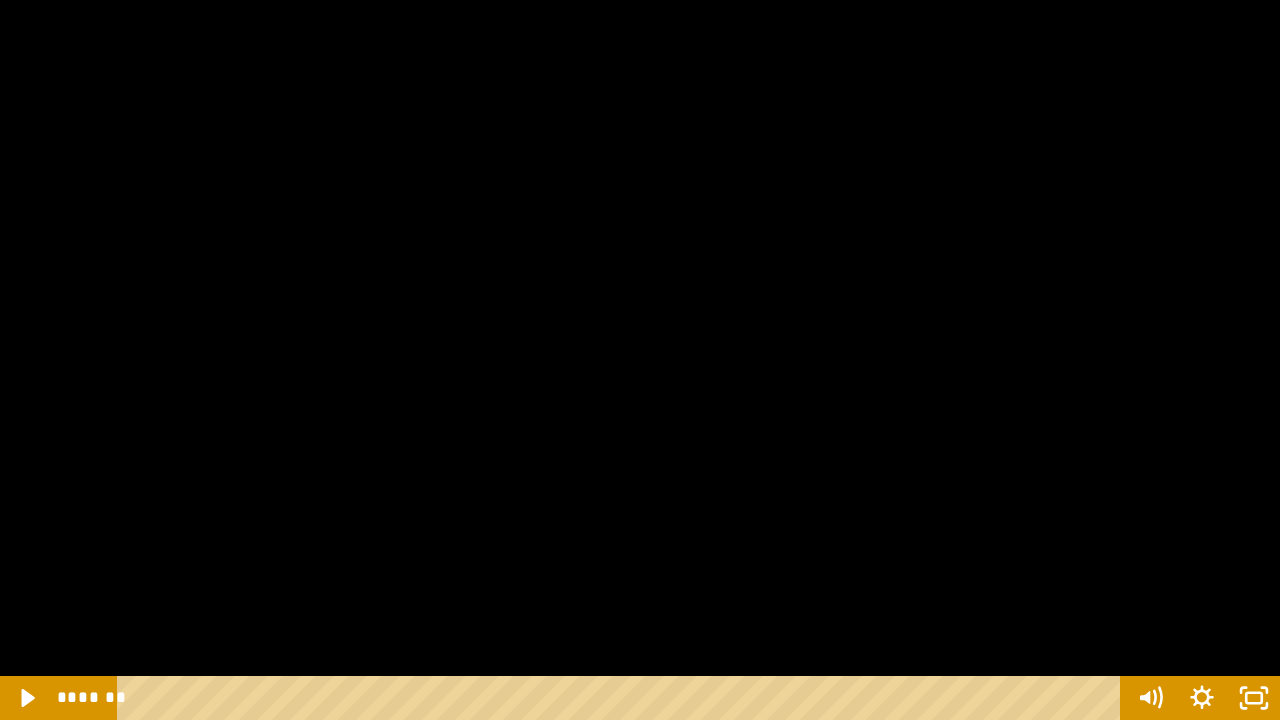 click at bounding box center (640, 360) 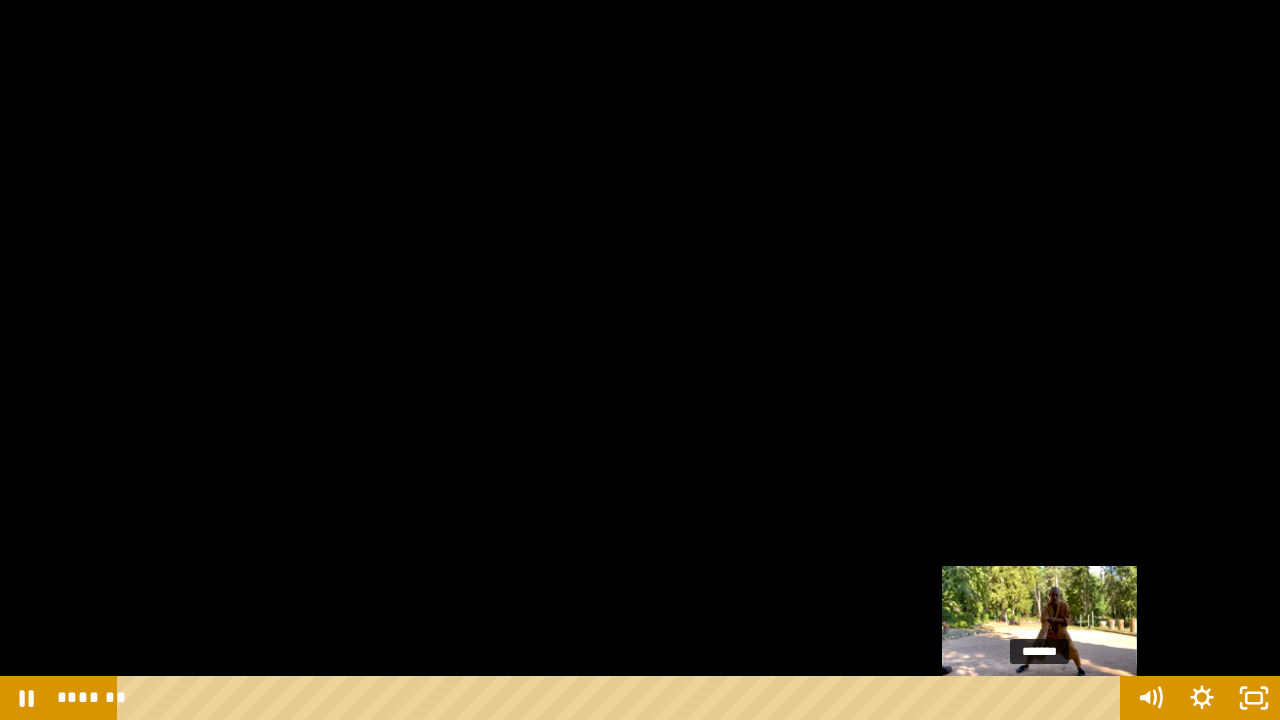 click on "*******" at bounding box center (622, 698) 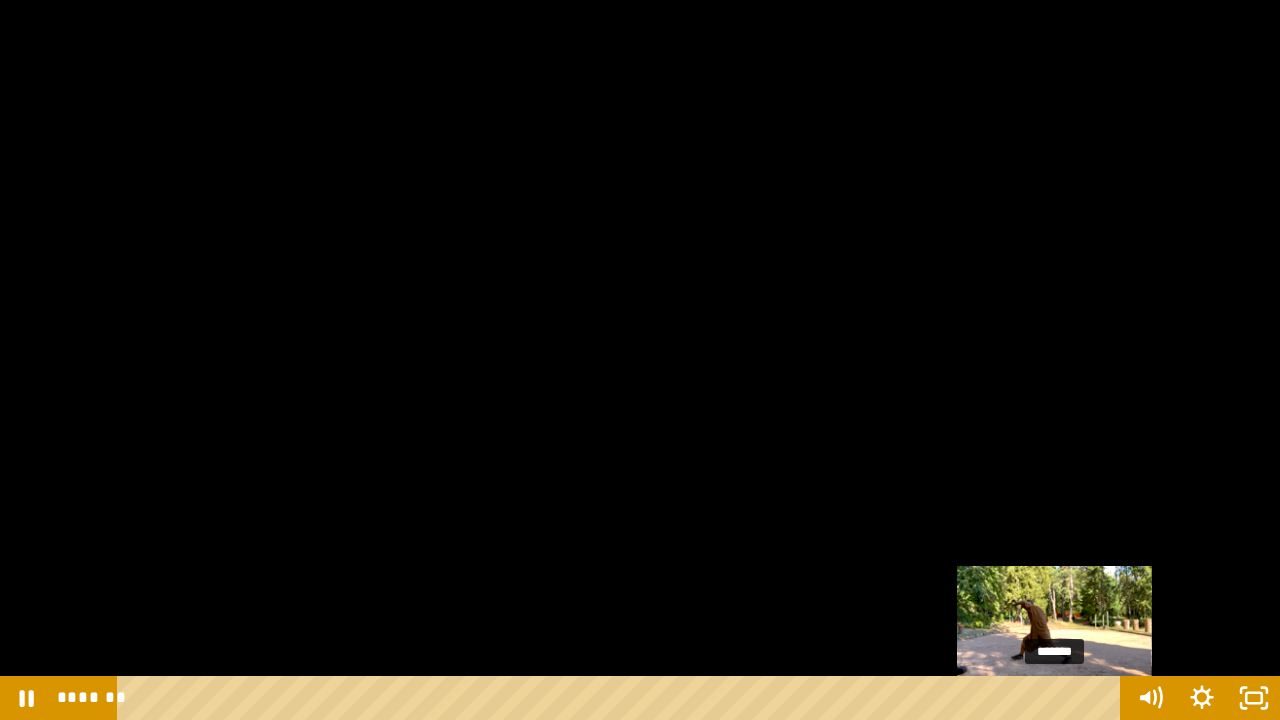 drag, startPoint x: 1086, startPoint y: 698, endPoint x: 1058, endPoint y: 695, distance: 28.160255 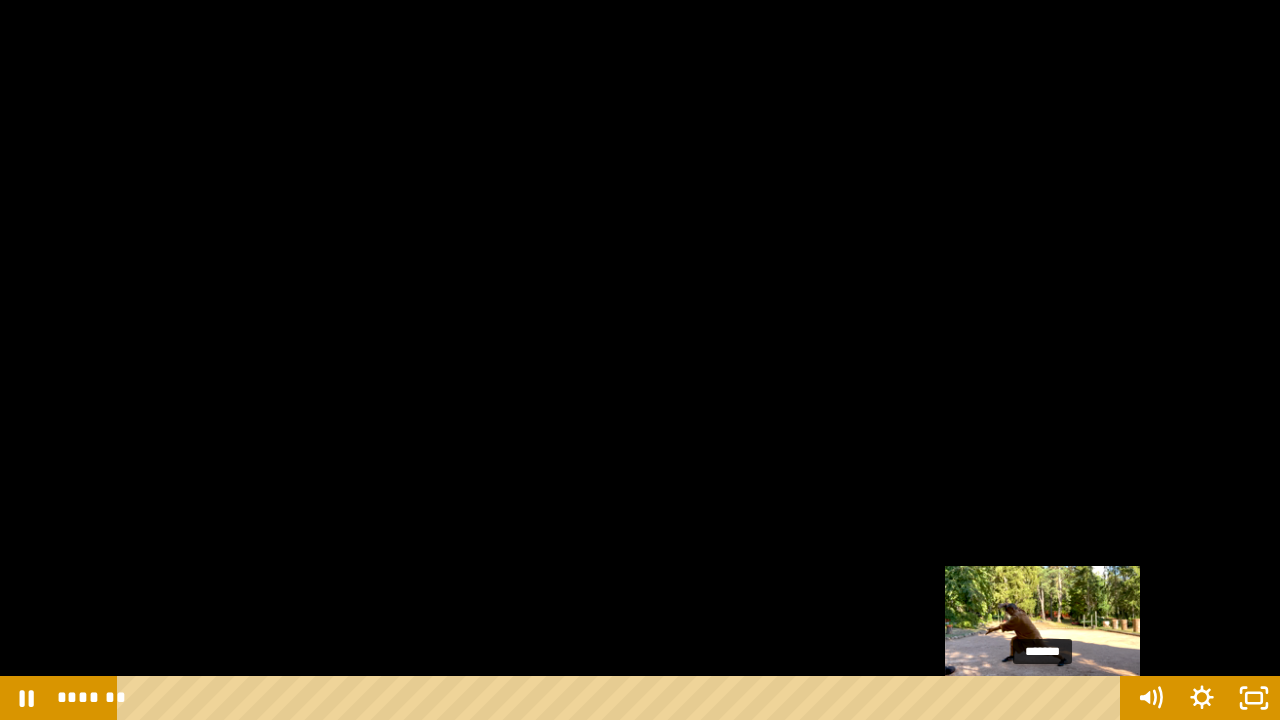 drag, startPoint x: 1058, startPoint y: 695, endPoint x: 1046, endPoint y: 694, distance: 12.0415945 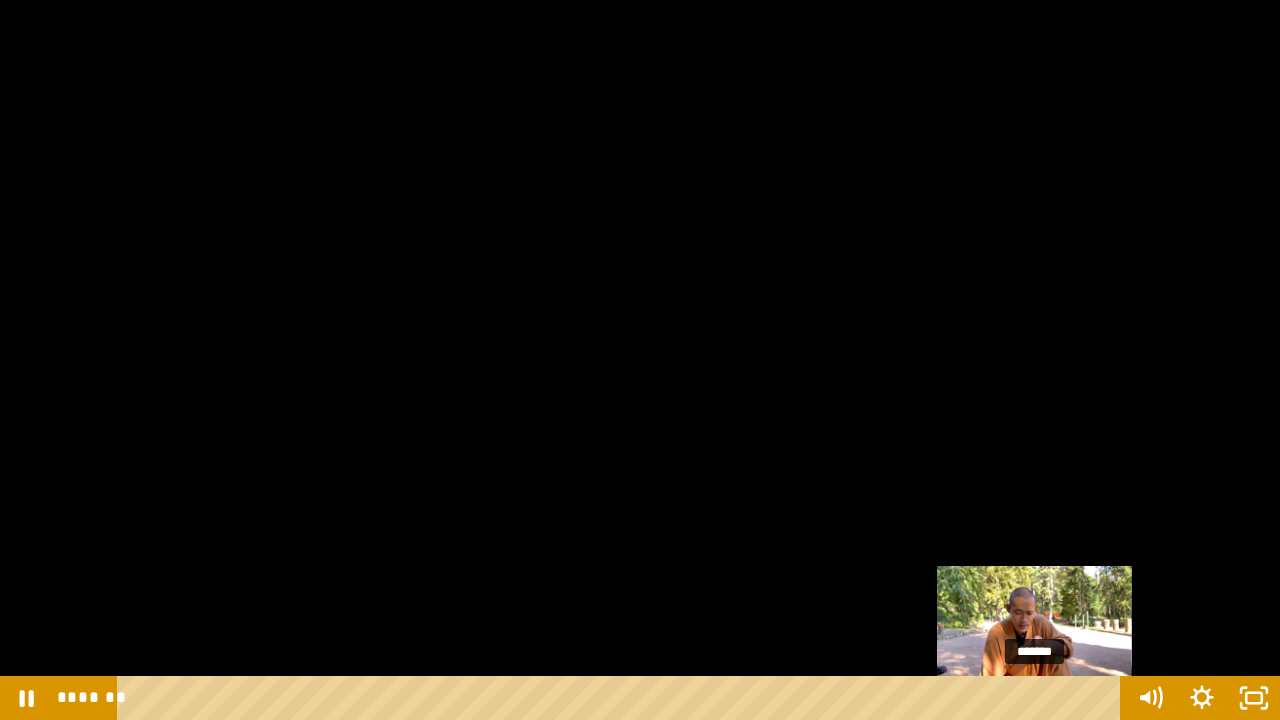 click at bounding box center (1034, 698) 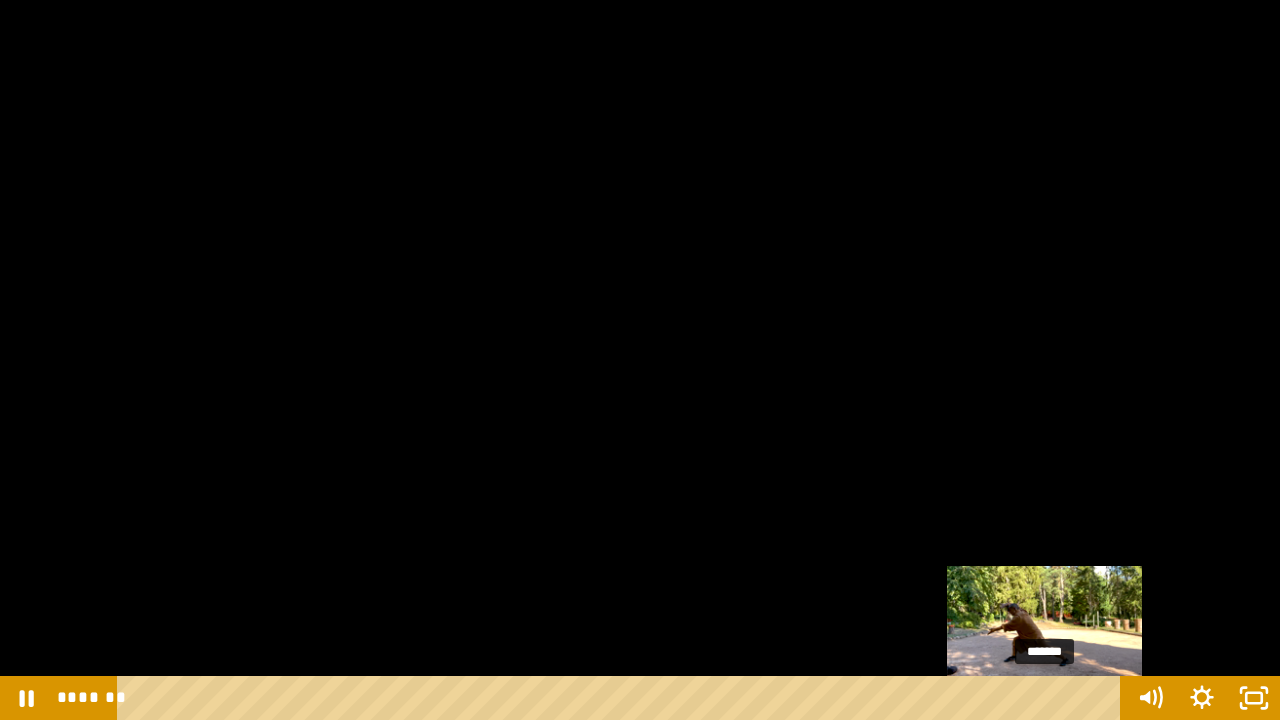 click at bounding box center [1044, 698] 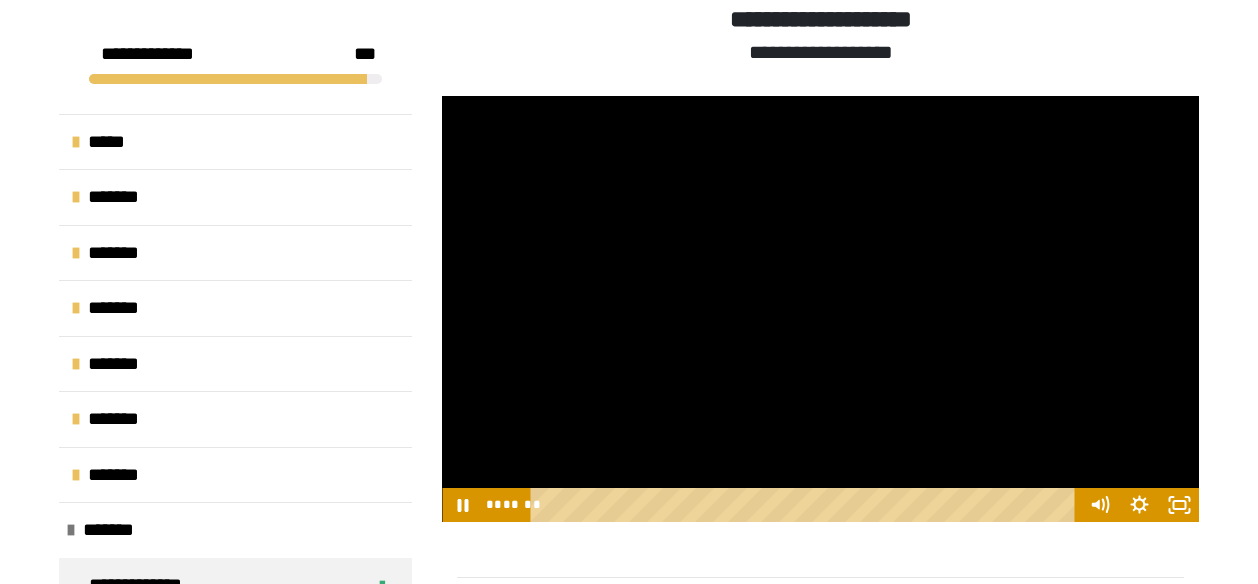 click at bounding box center (820, 309) 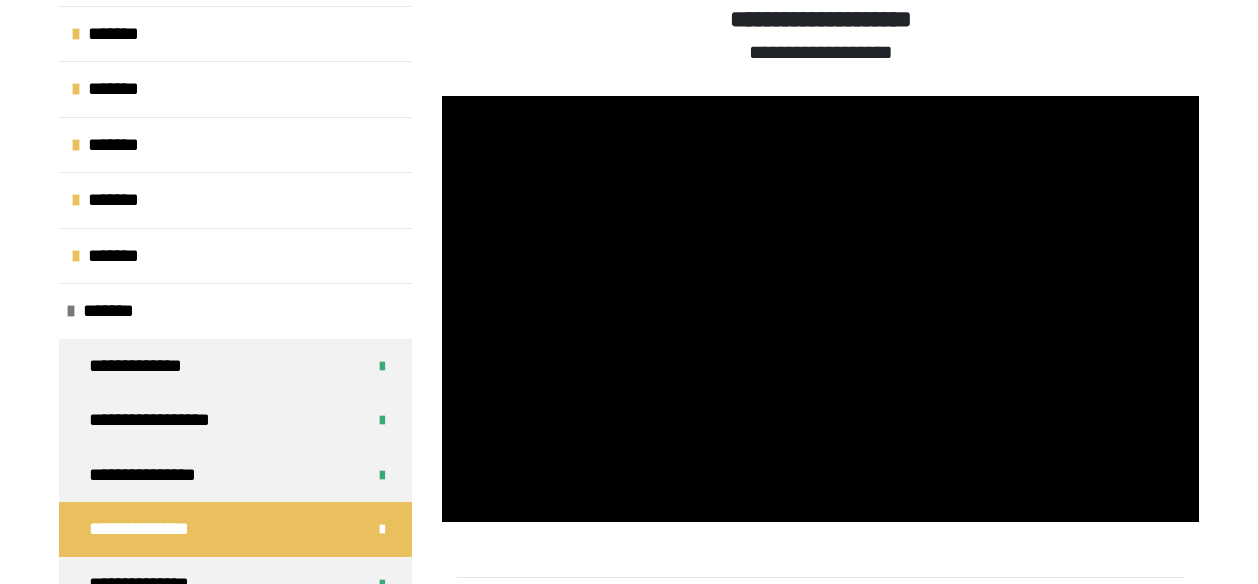 scroll, scrollTop: 321, scrollLeft: 0, axis: vertical 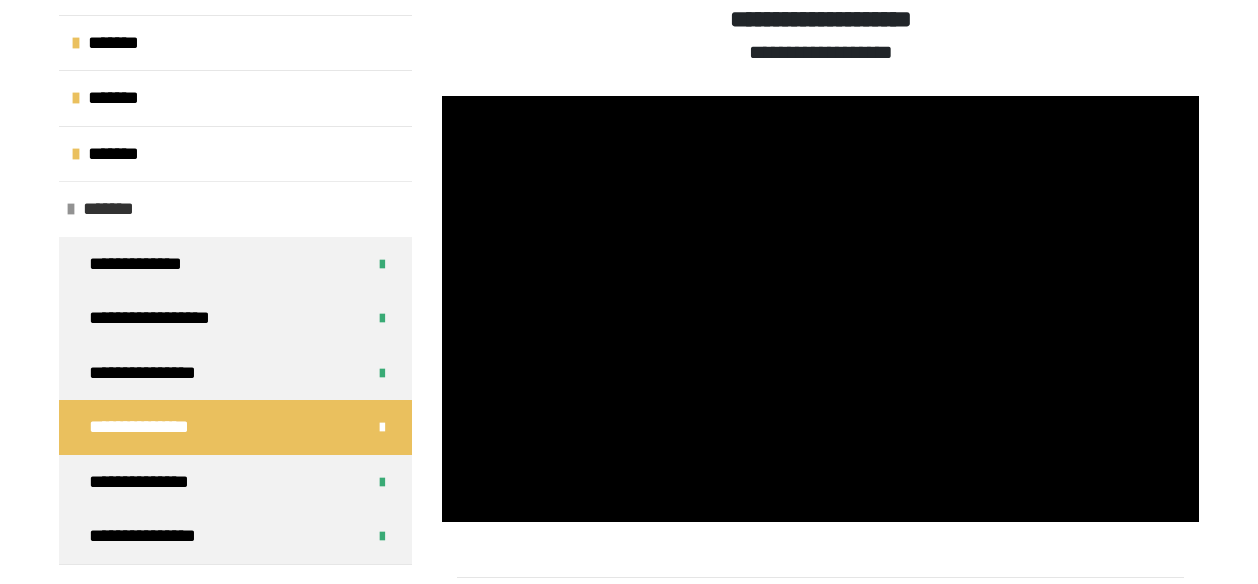click on "*******" at bounding box center (235, 209) 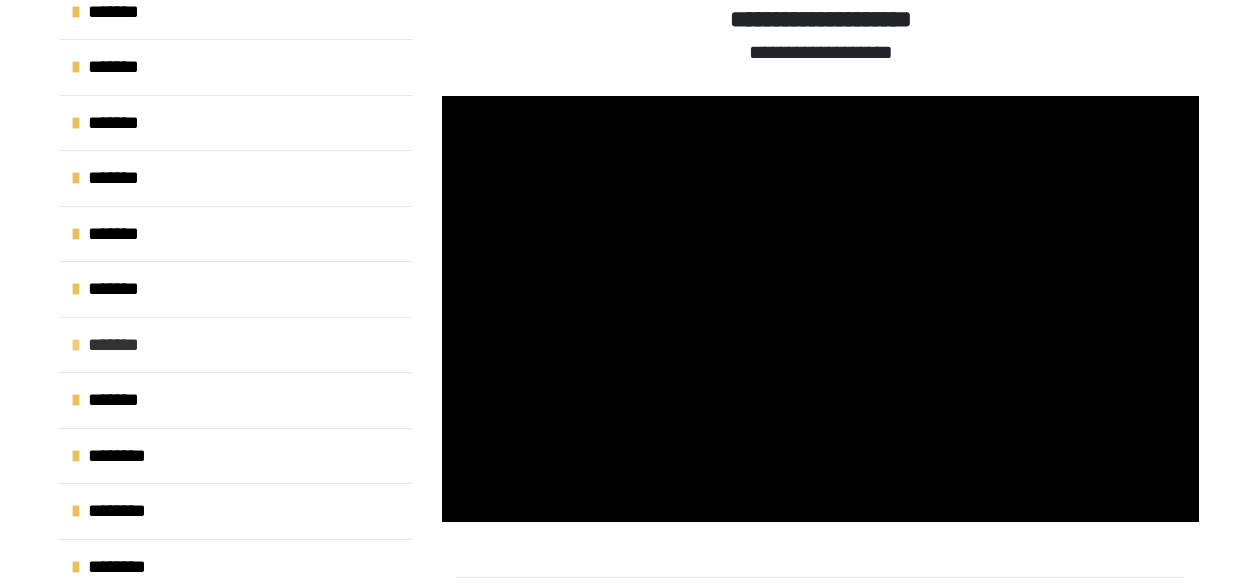 click on "*******" at bounding box center [235, 345] 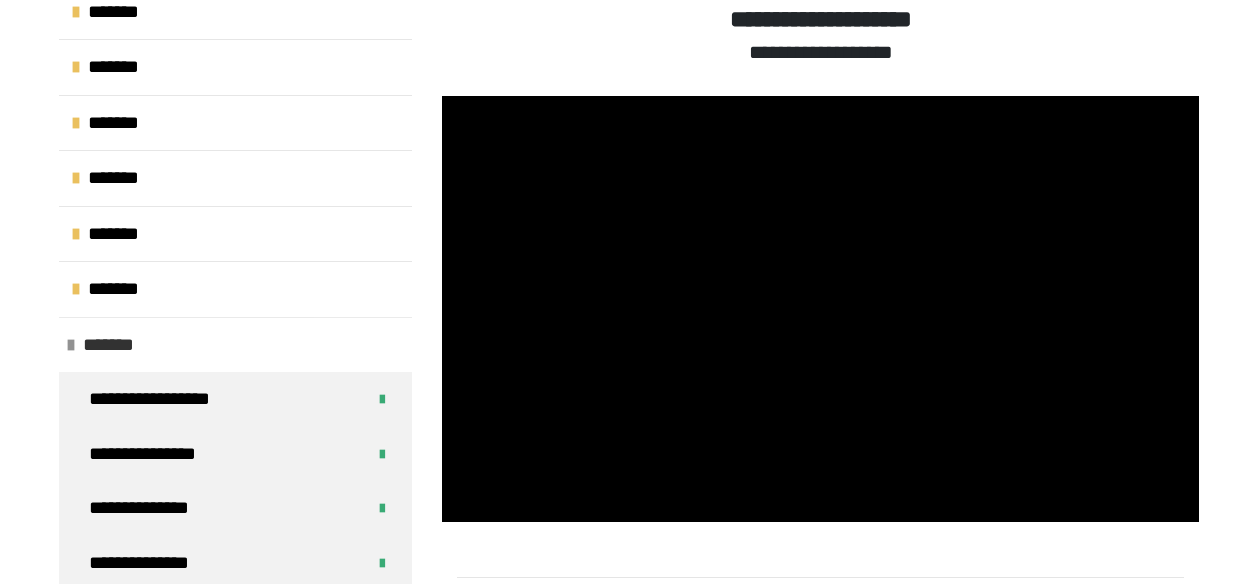 scroll, scrollTop: 321, scrollLeft: 0, axis: vertical 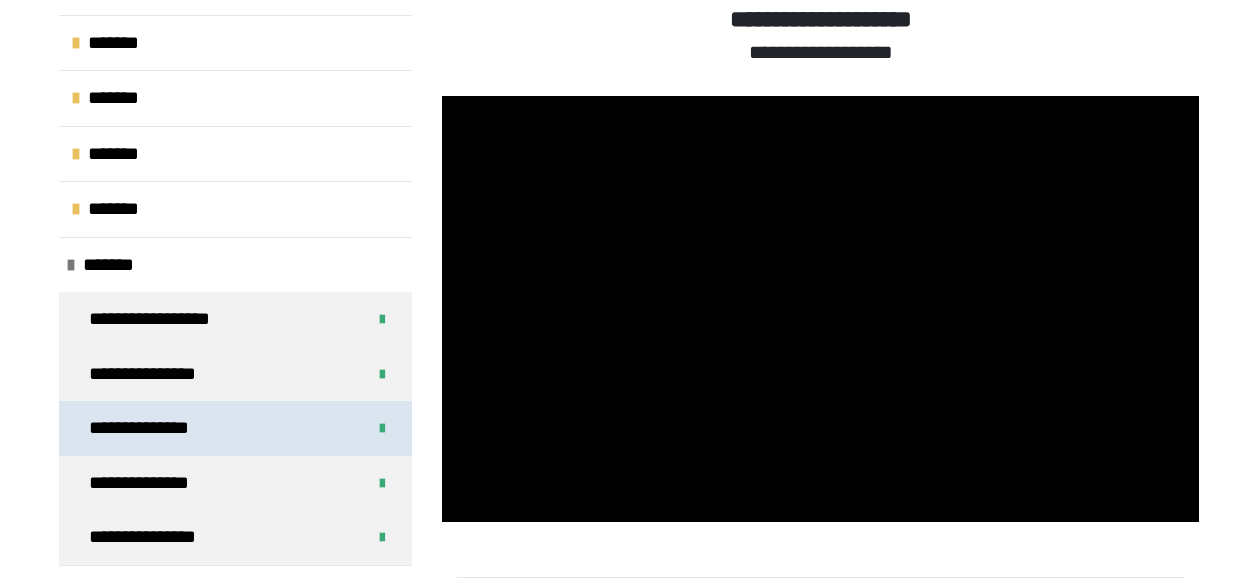 click on "**********" at bounding box center (235, 428) 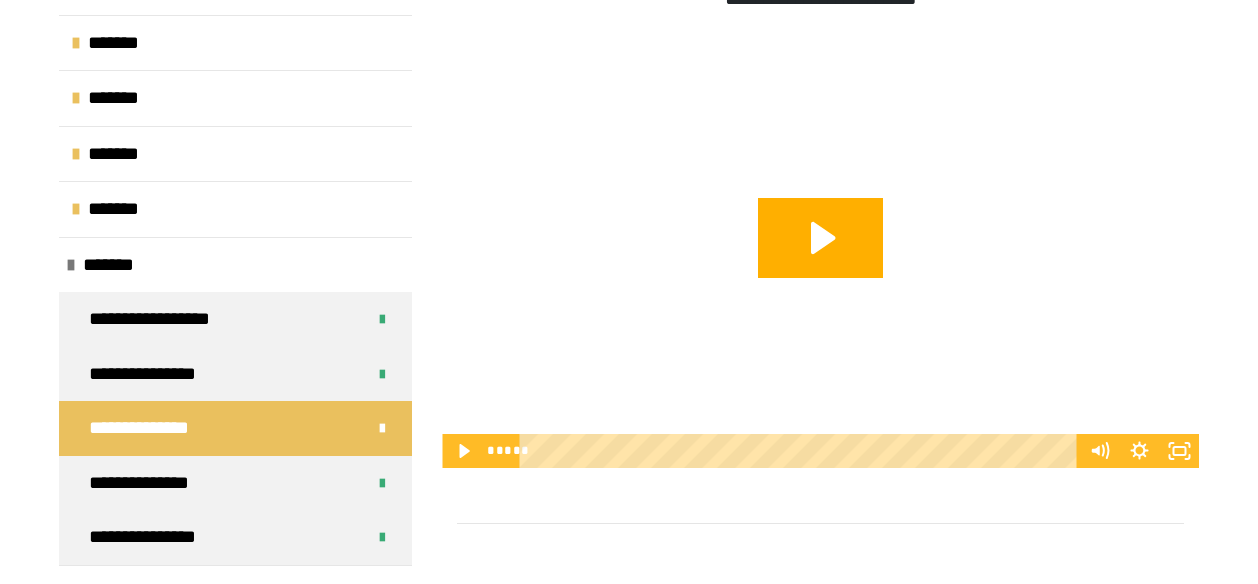 scroll, scrollTop: 1291, scrollLeft: 0, axis: vertical 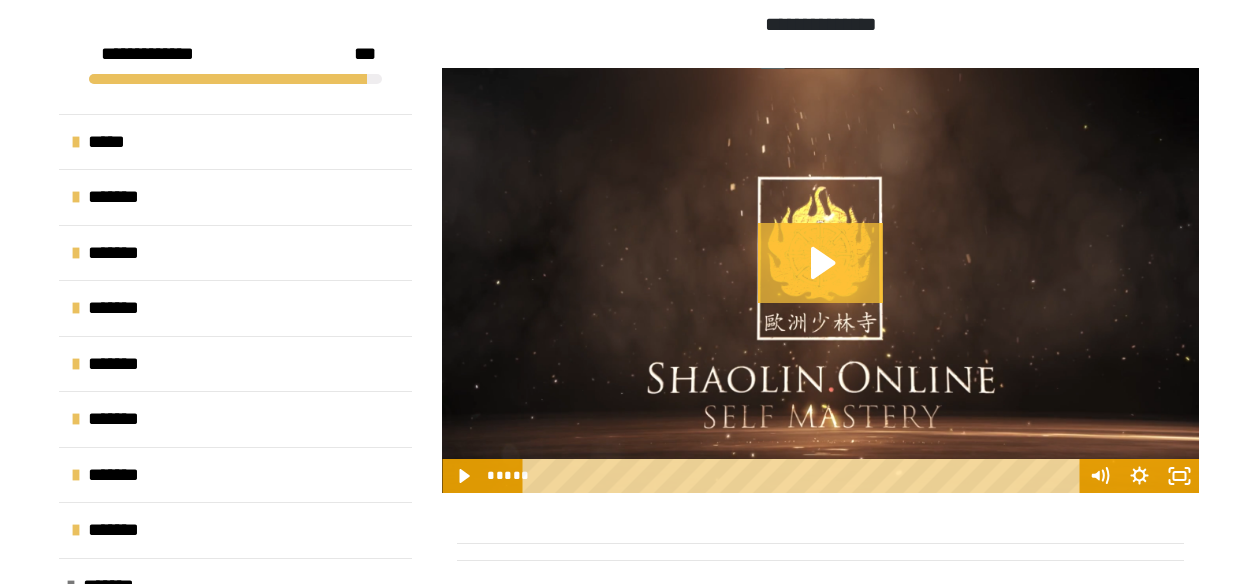 click 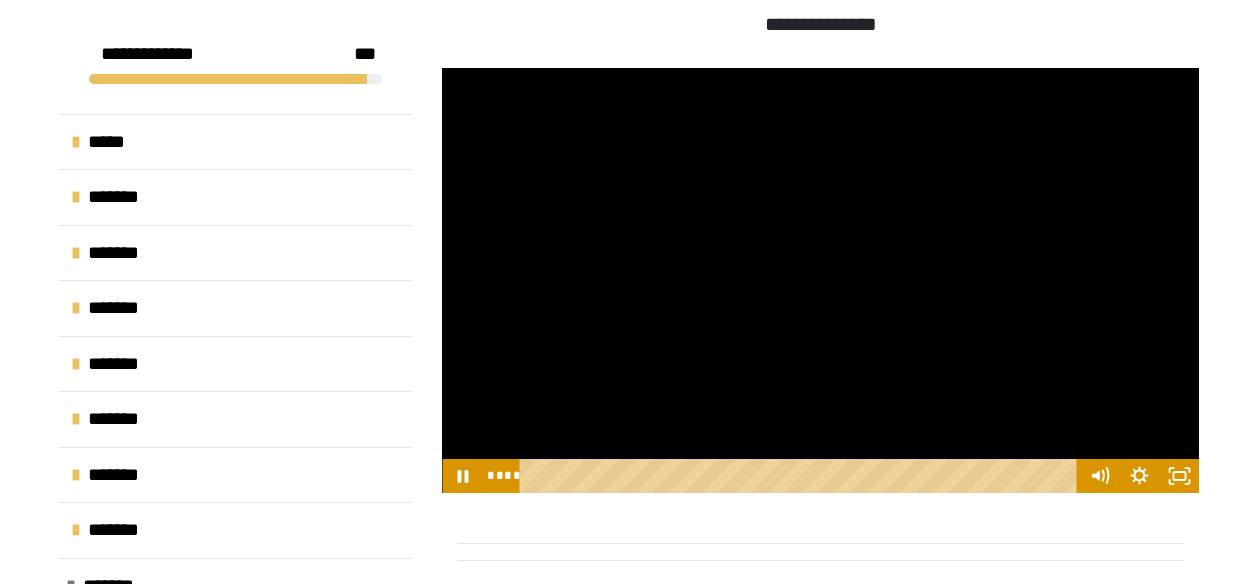 type 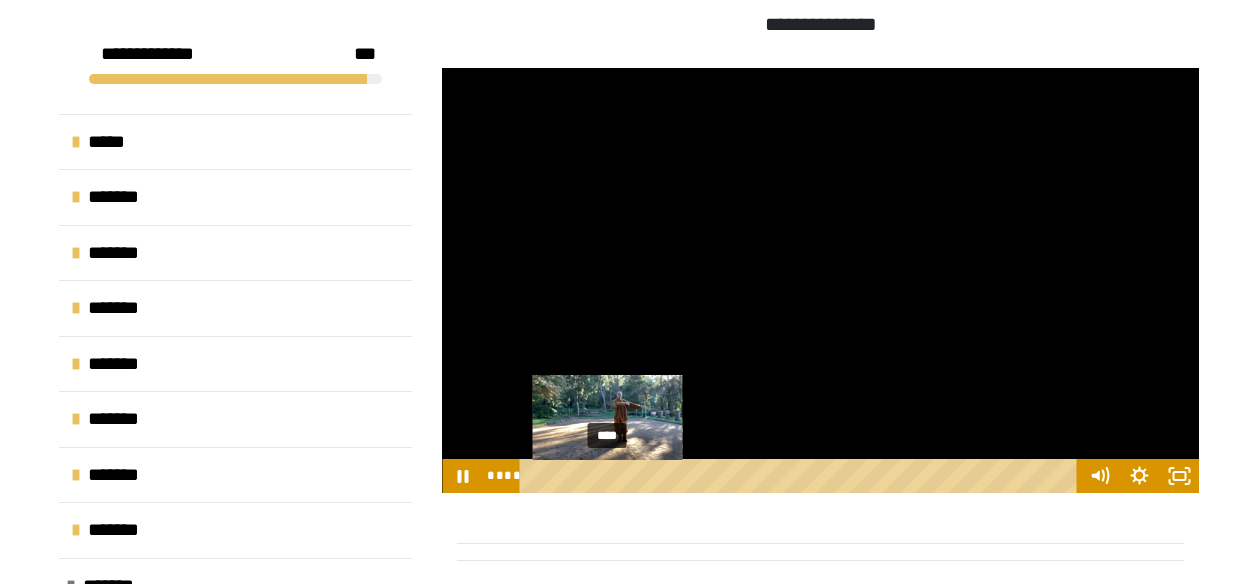 click on "****" at bounding box center [802, 476] 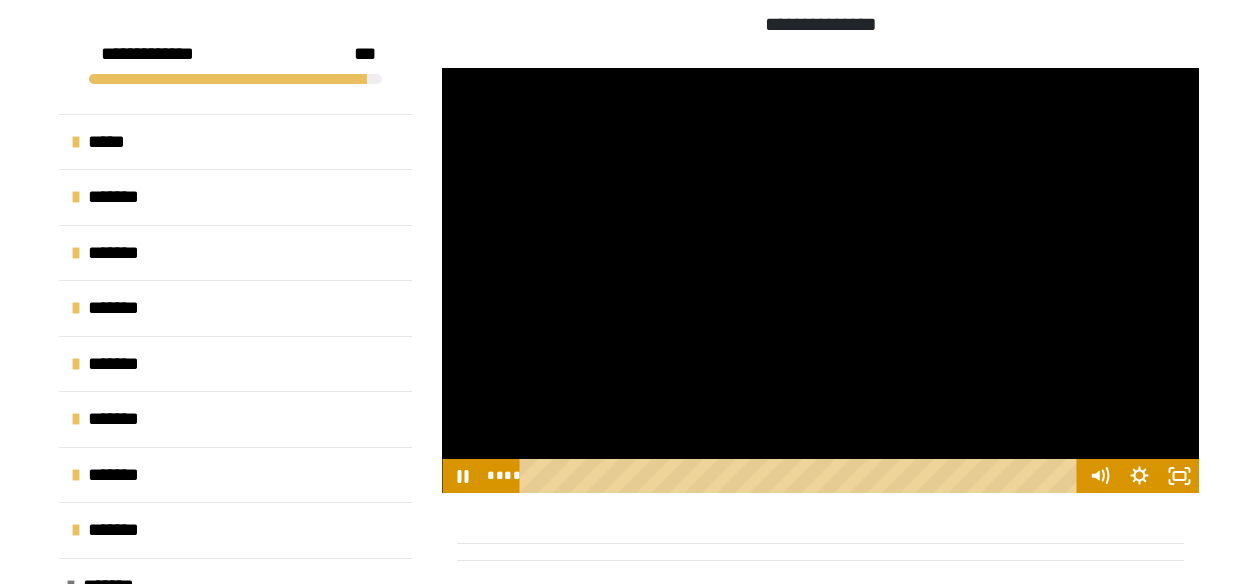 click at bounding box center [820, 281] 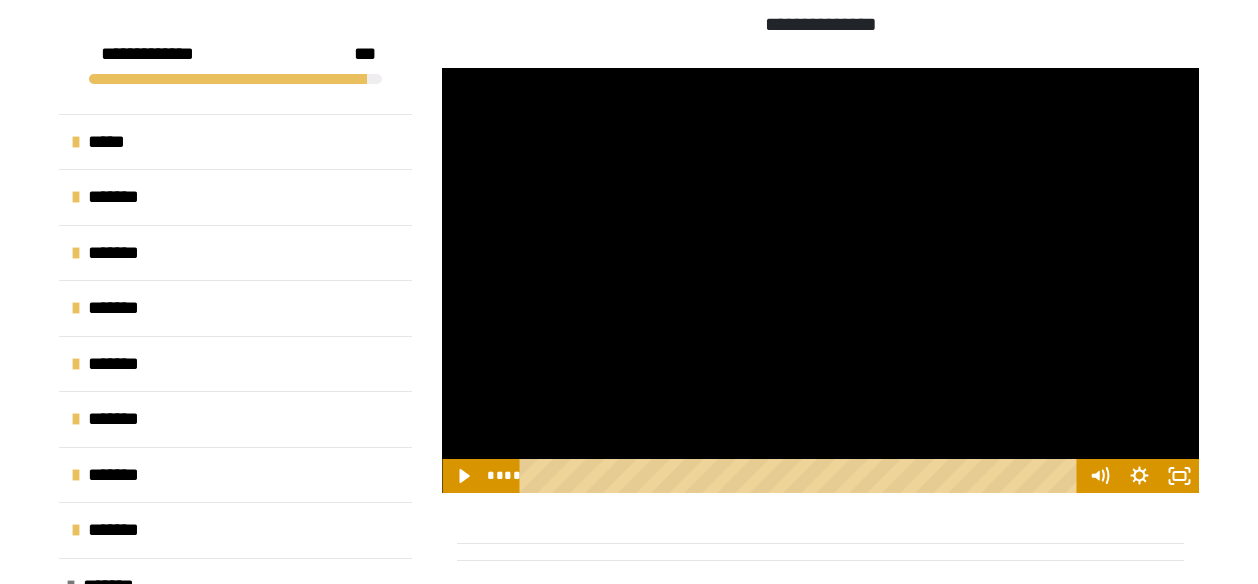click at bounding box center [820, 281] 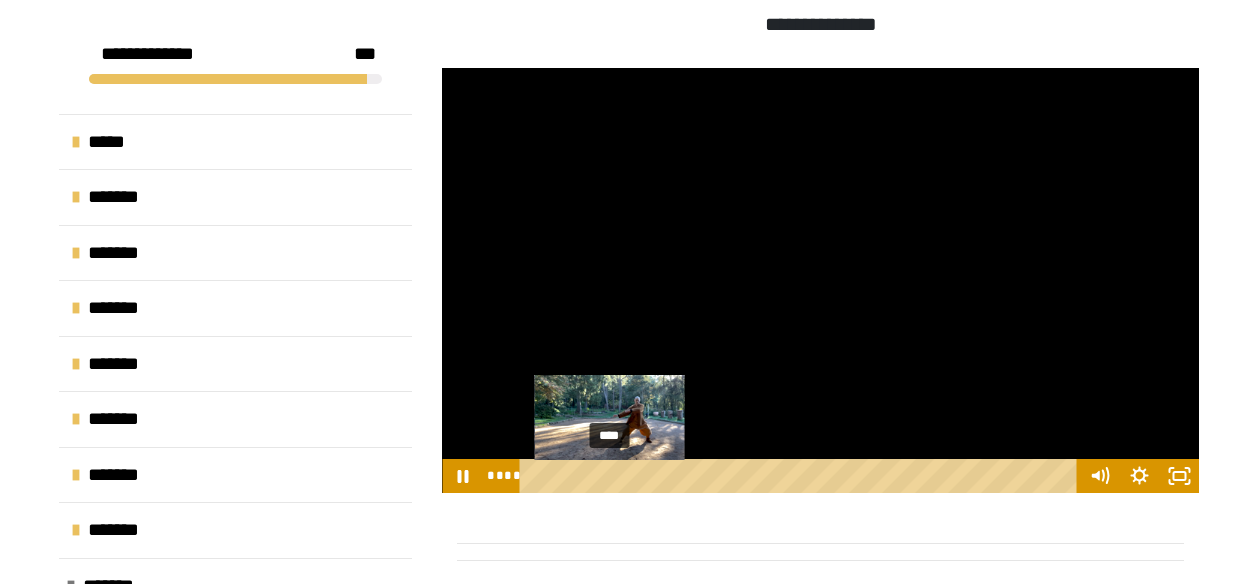 click at bounding box center (609, 476) 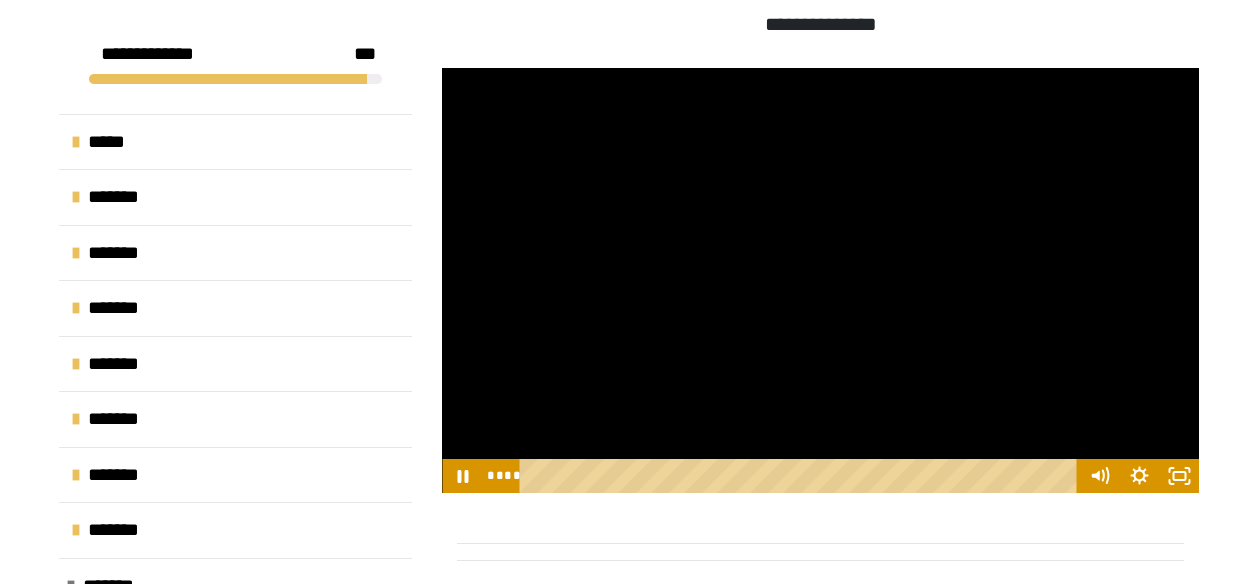 click at bounding box center [820, 281] 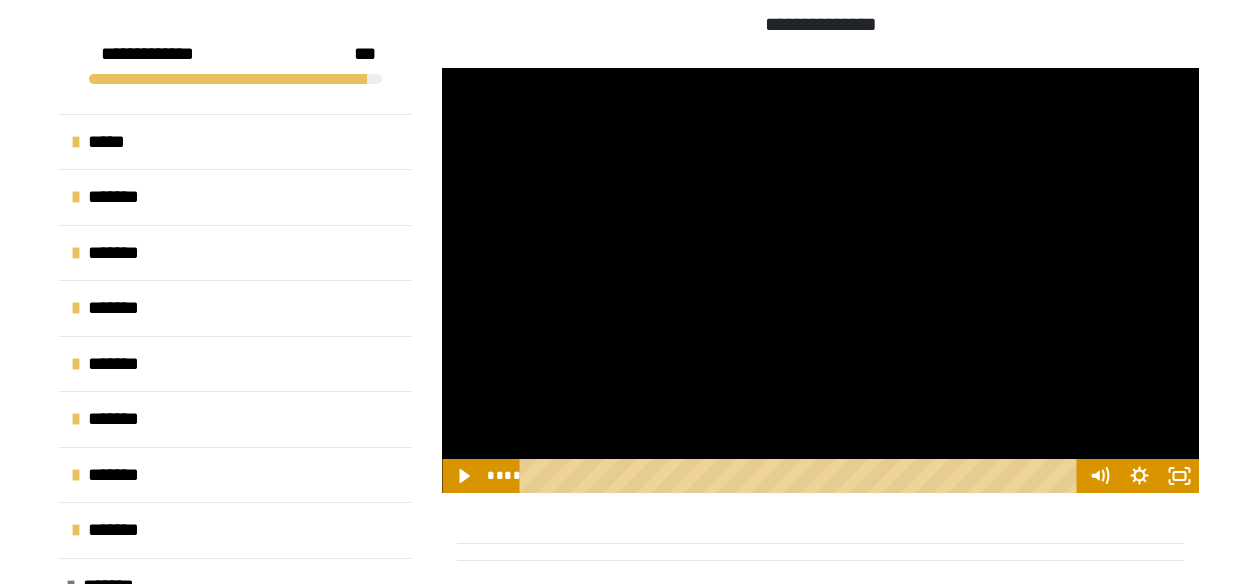 click at bounding box center [820, 281] 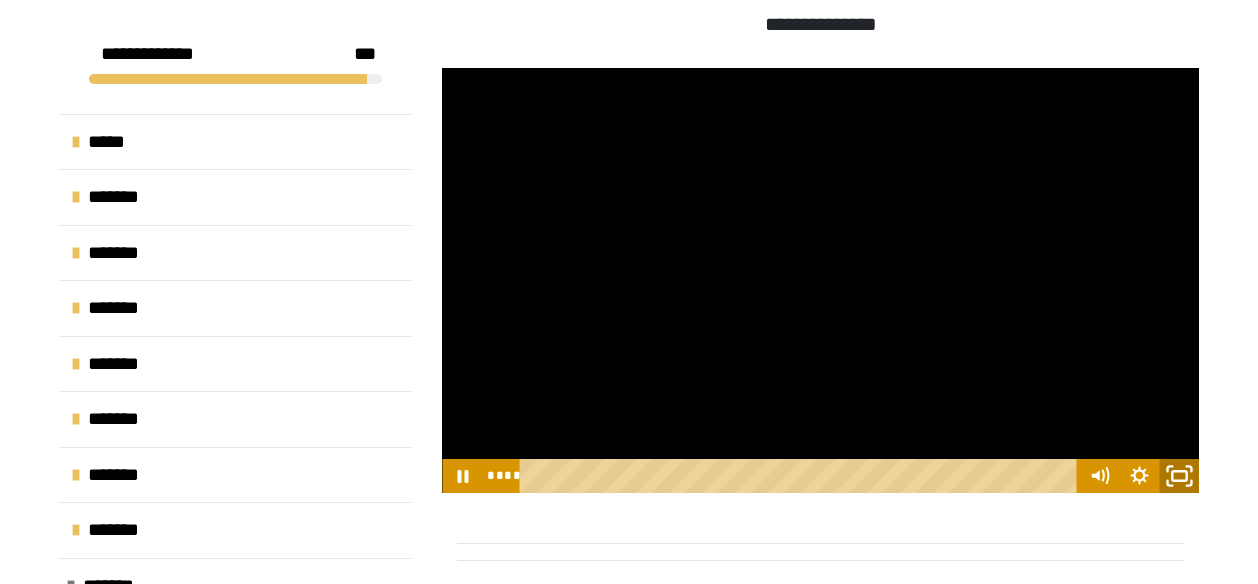 click 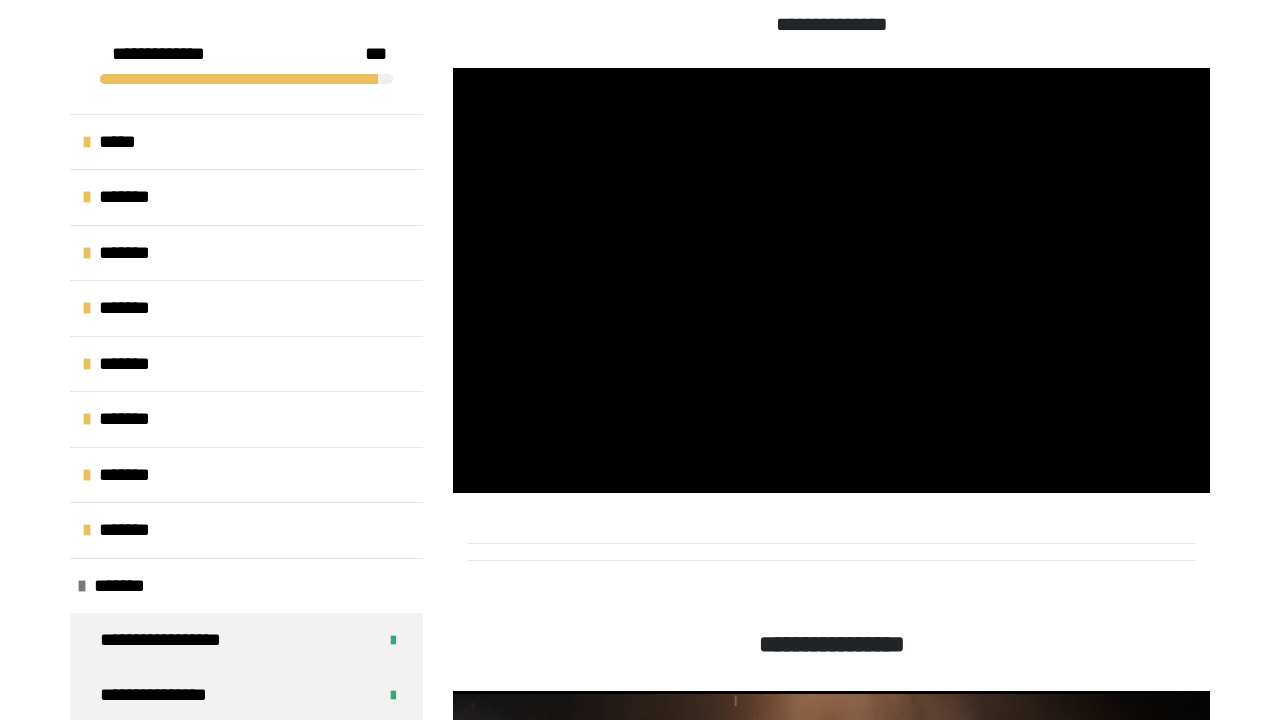 type 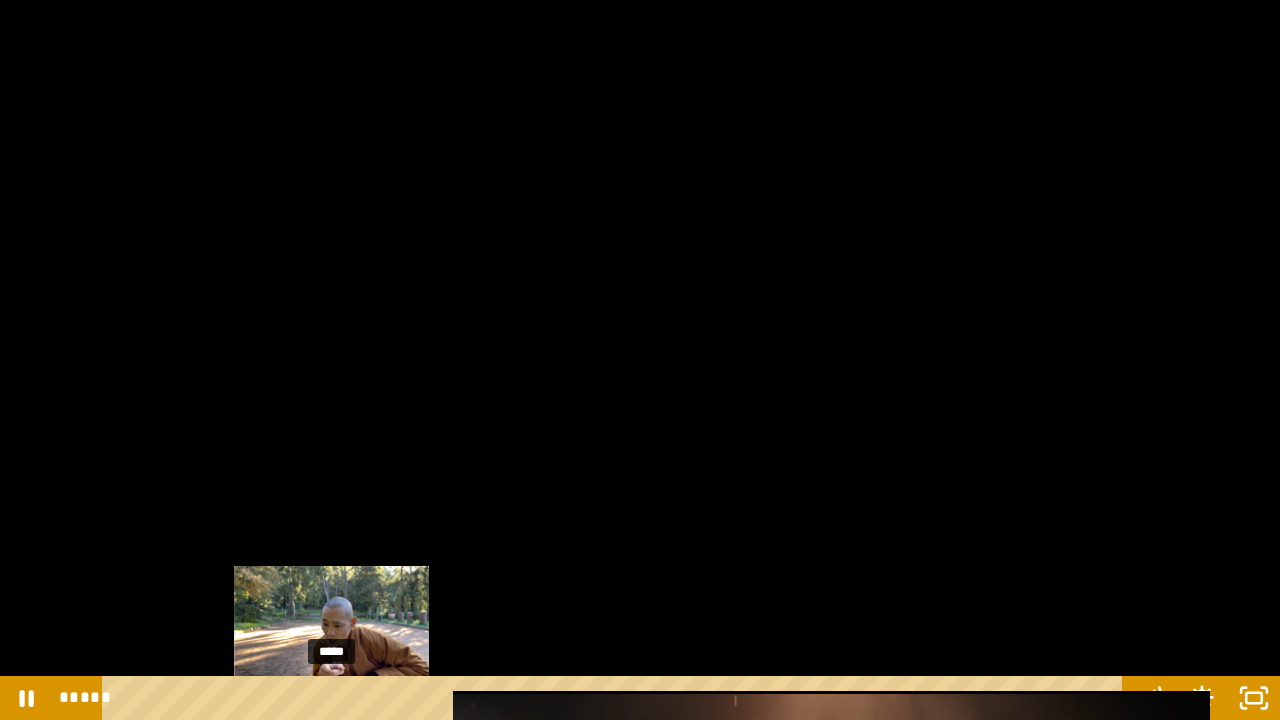 drag, startPoint x: 346, startPoint y: 695, endPoint x: 332, endPoint y: 696, distance: 14.035668 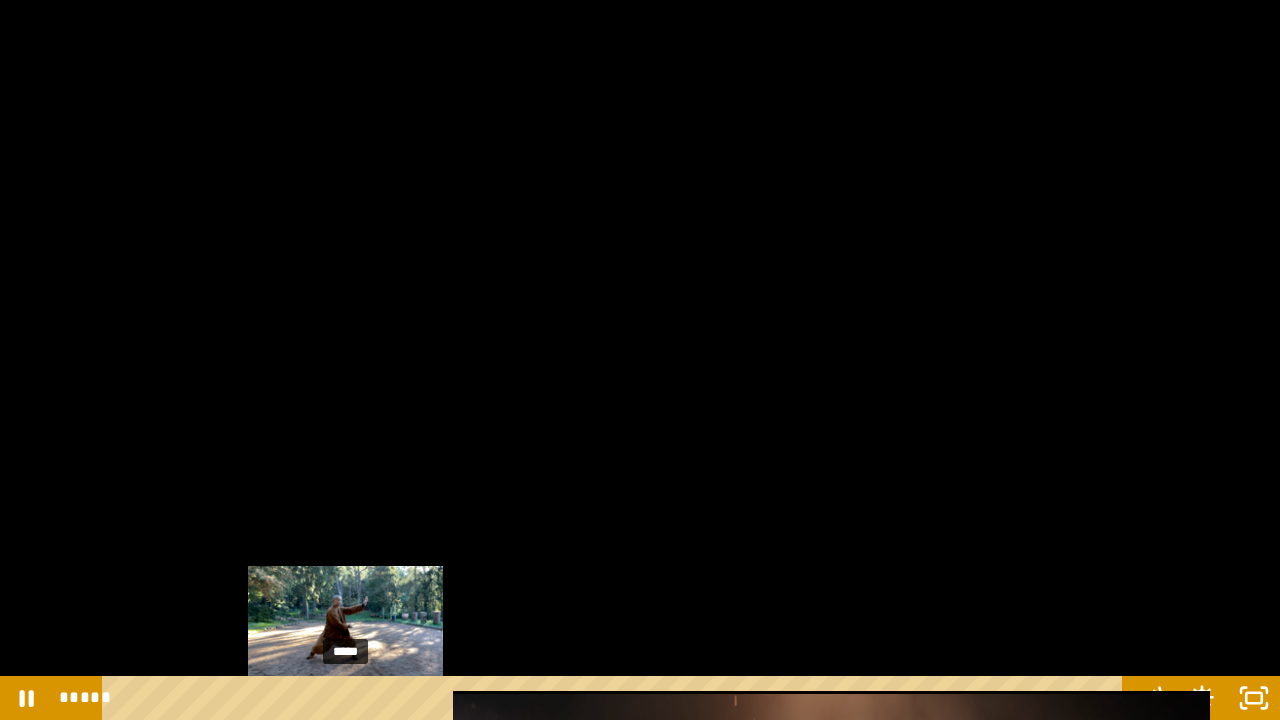 drag, startPoint x: 332, startPoint y: 696, endPoint x: 346, endPoint y: 693, distance: 14.3178215 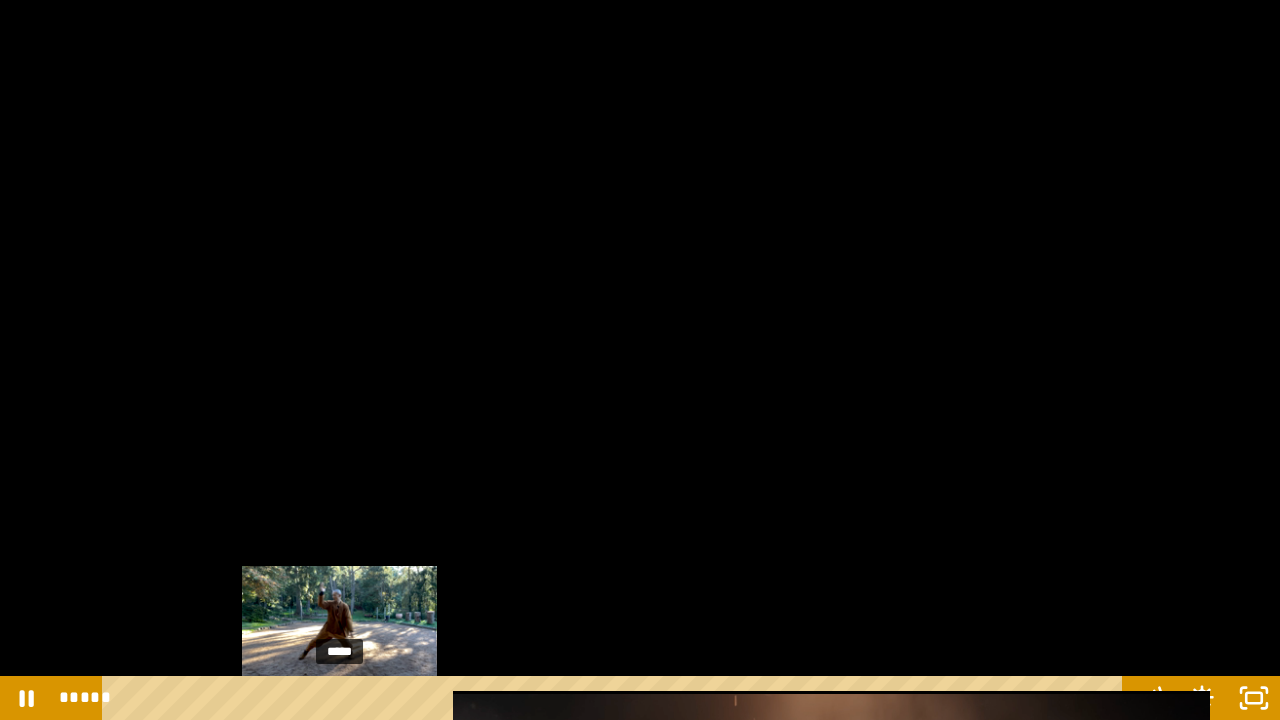 click at bounding box center (339, 698) 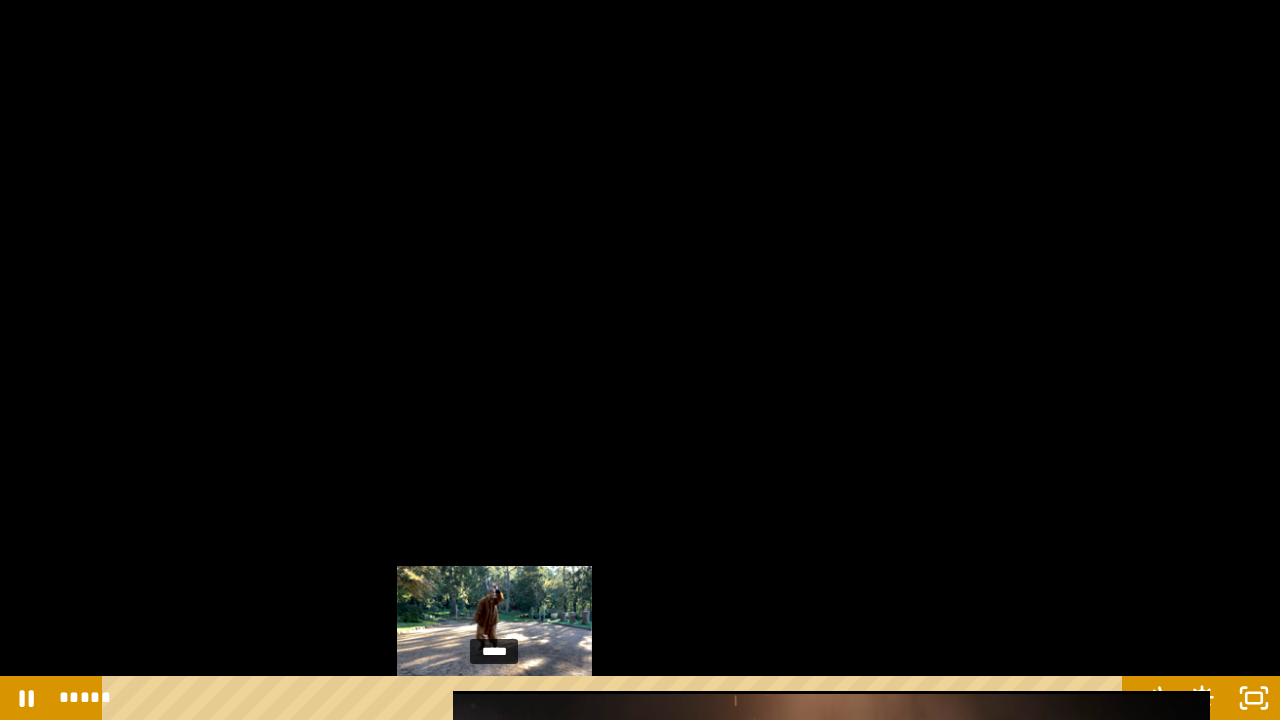 click on "*****" at bounding box center [616, 698] 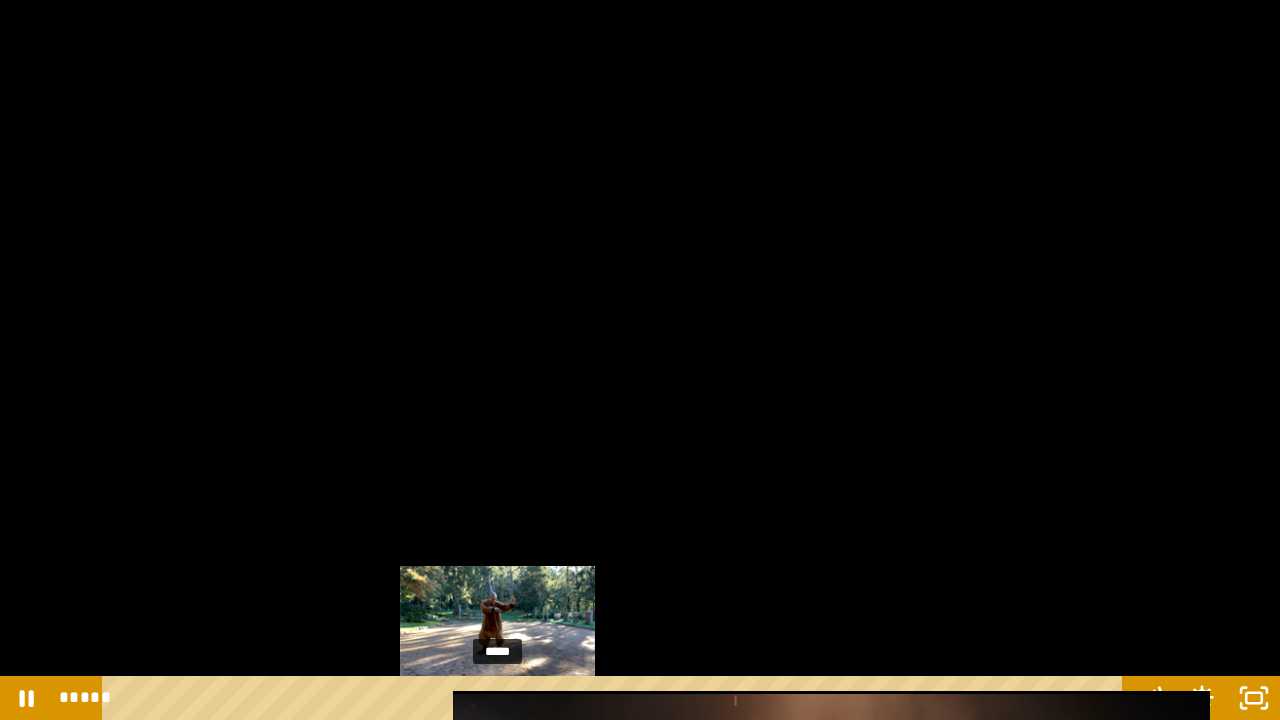 drag, startPoint x: 508, startPoint y: 691, endPoint x: 498, endPoint y: 692, distance: 10.049875 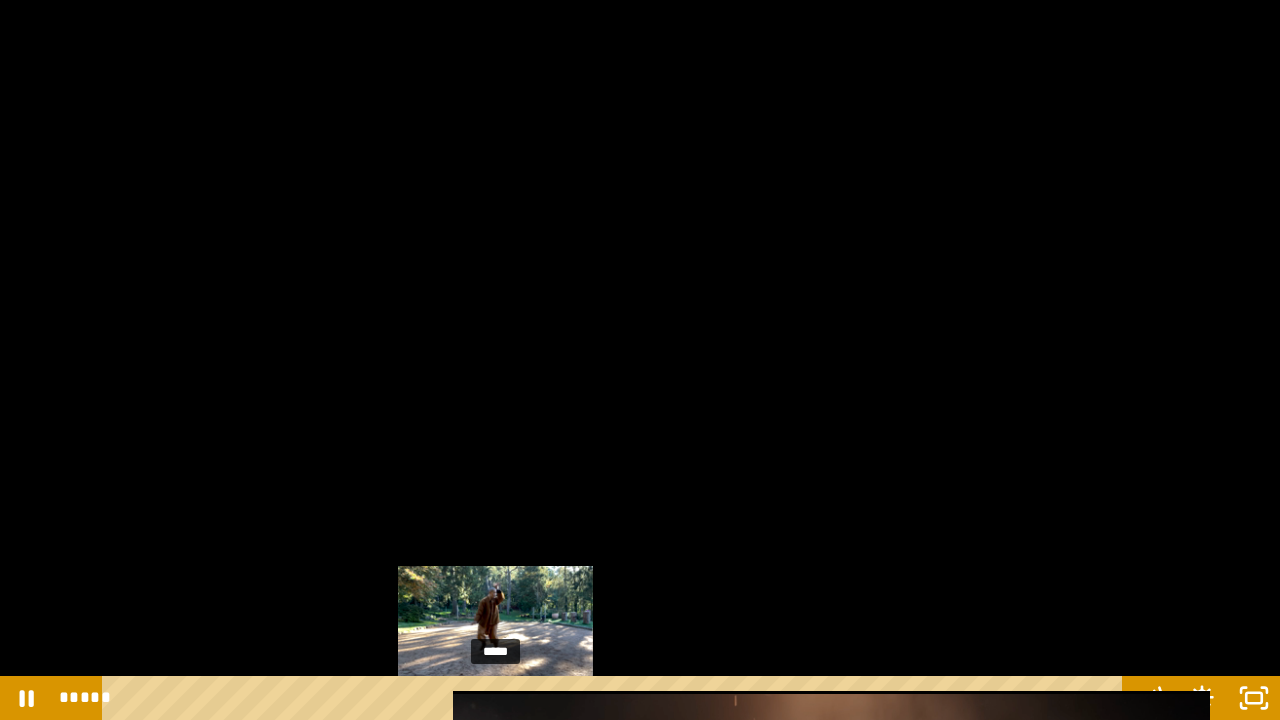 drag, startPoint x: 510, startPoint y: 698, endPoint x: 496, endPoint y: 692, distance: 15.231546 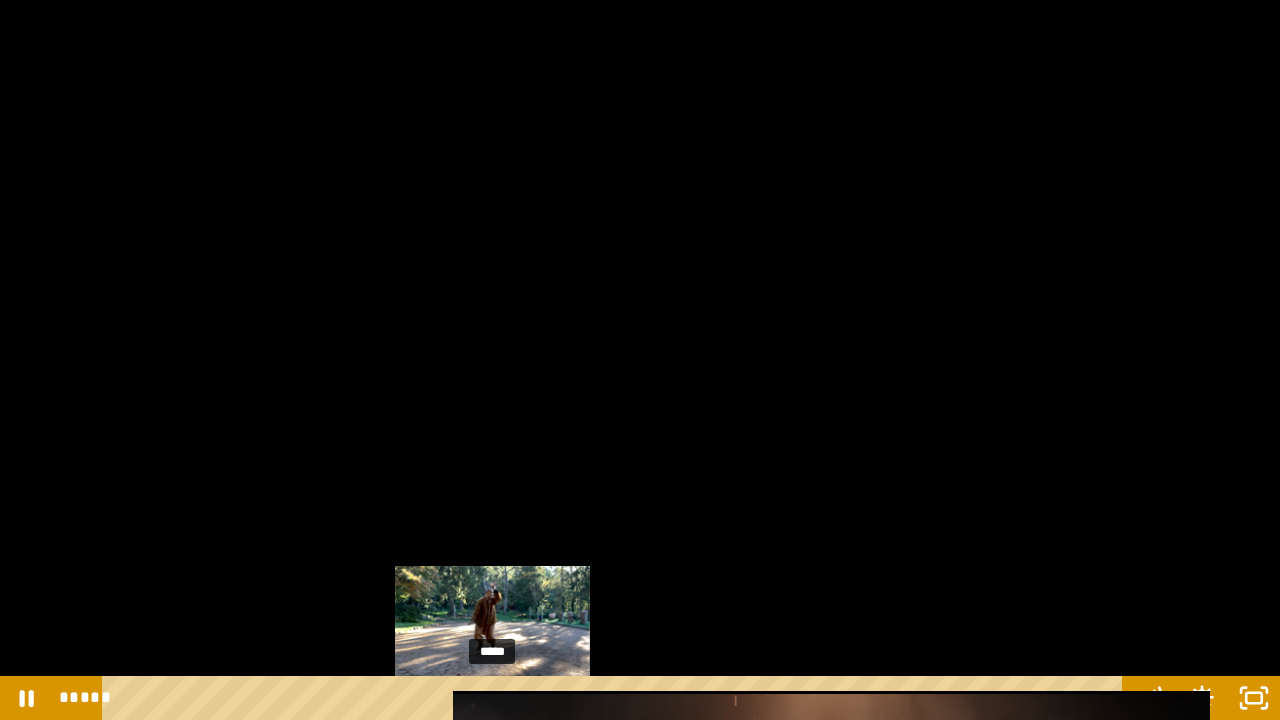 click on "*****" at bounding box center [616, 698] 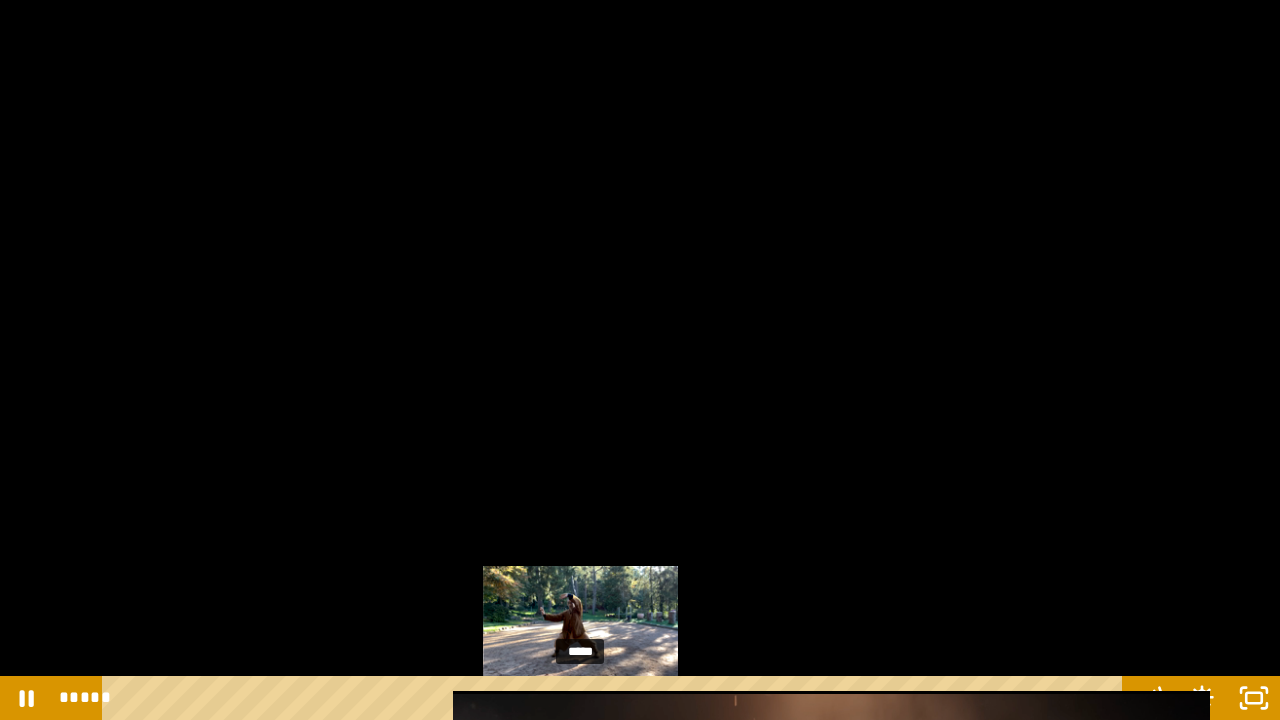 click on "*****" at bounding box center (616, 698) 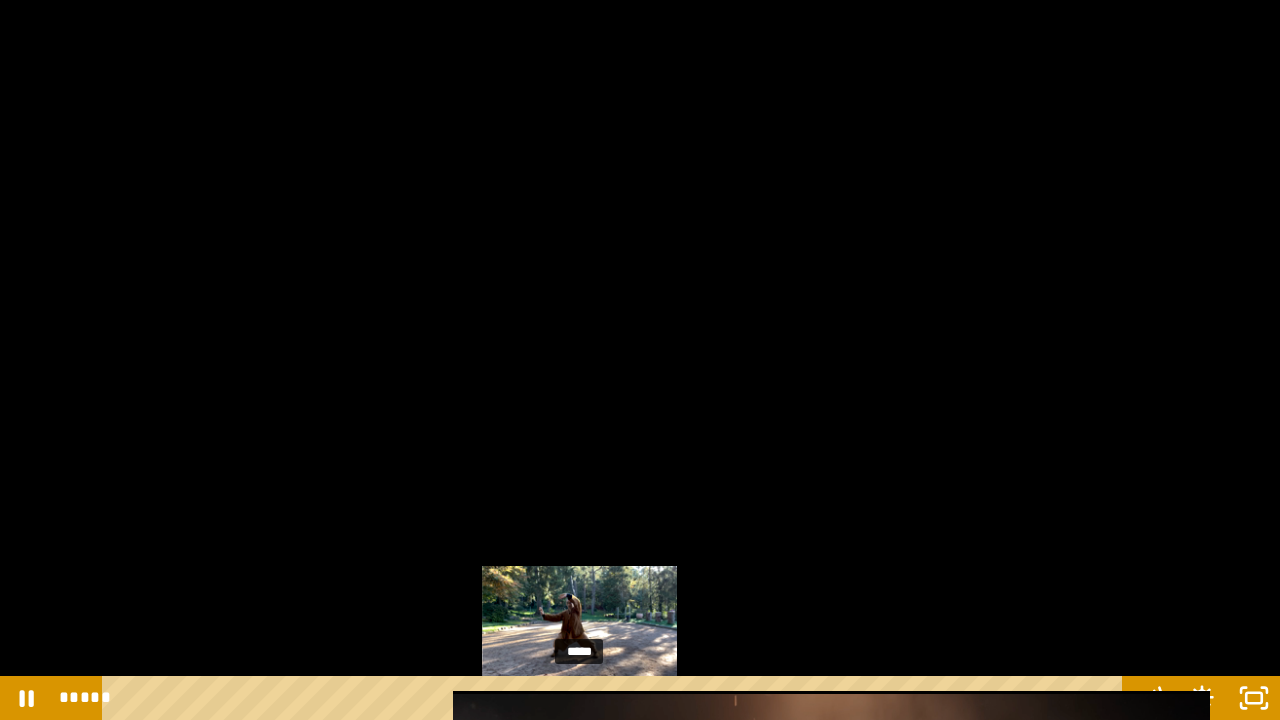 drag, startPoint x: 615, startPoint y: 698, endPoint x: 580, endPoint y: 695, distance: 35.128338 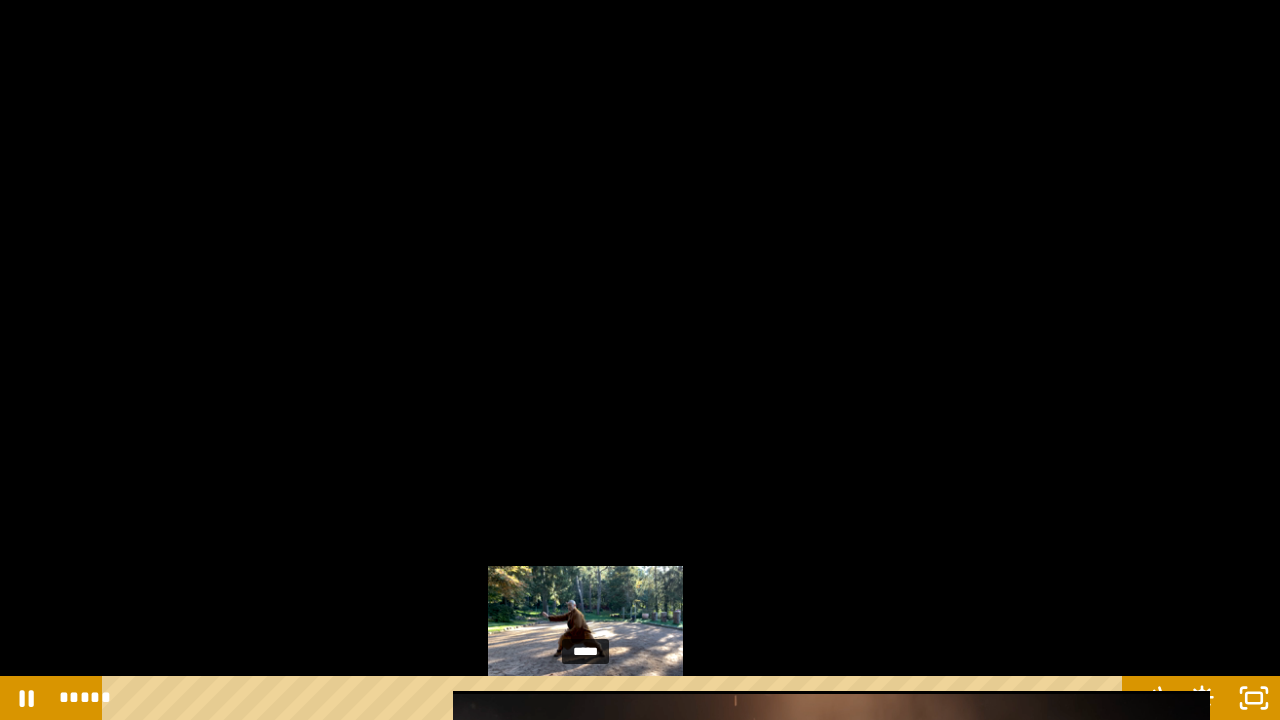 drag, startPoint x: 611, startPoint y: 696, endPoint x: 586, endPoint y: 691, distance: 25.495098 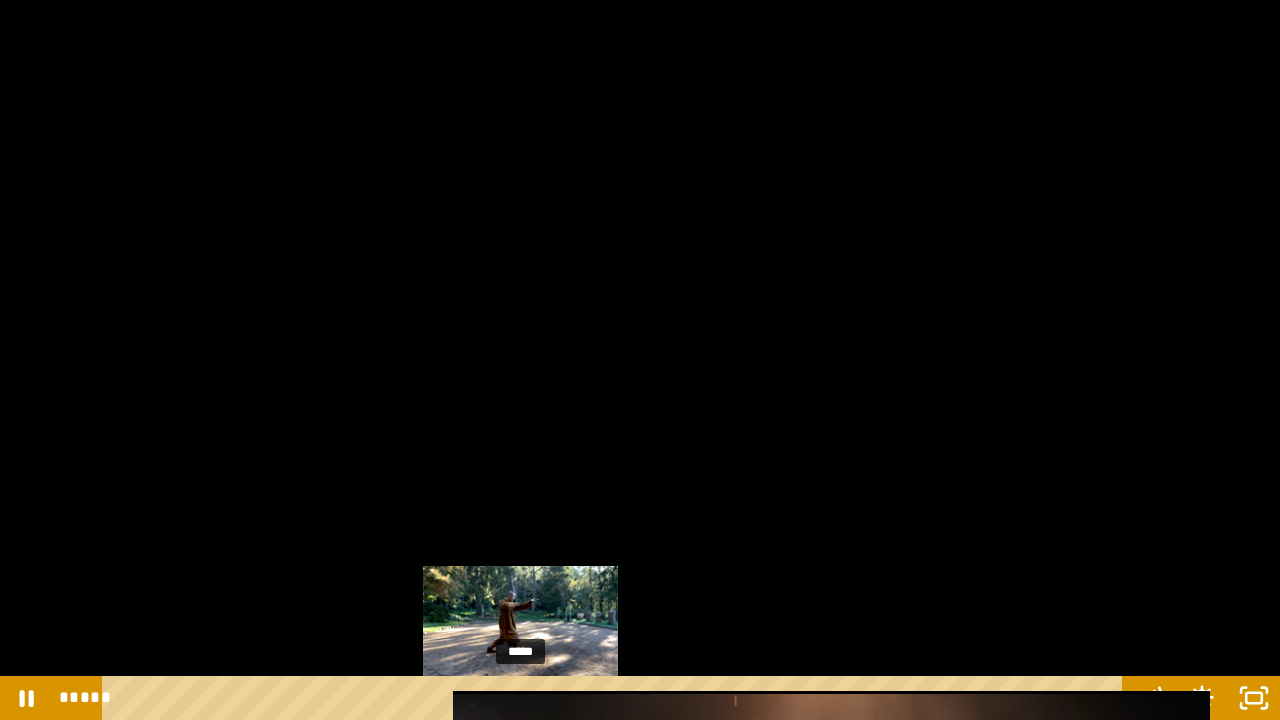 drag, startPoint x: 586, startPoint y: 691, endPoint x: 520, endPoint y: 691, distance: 66 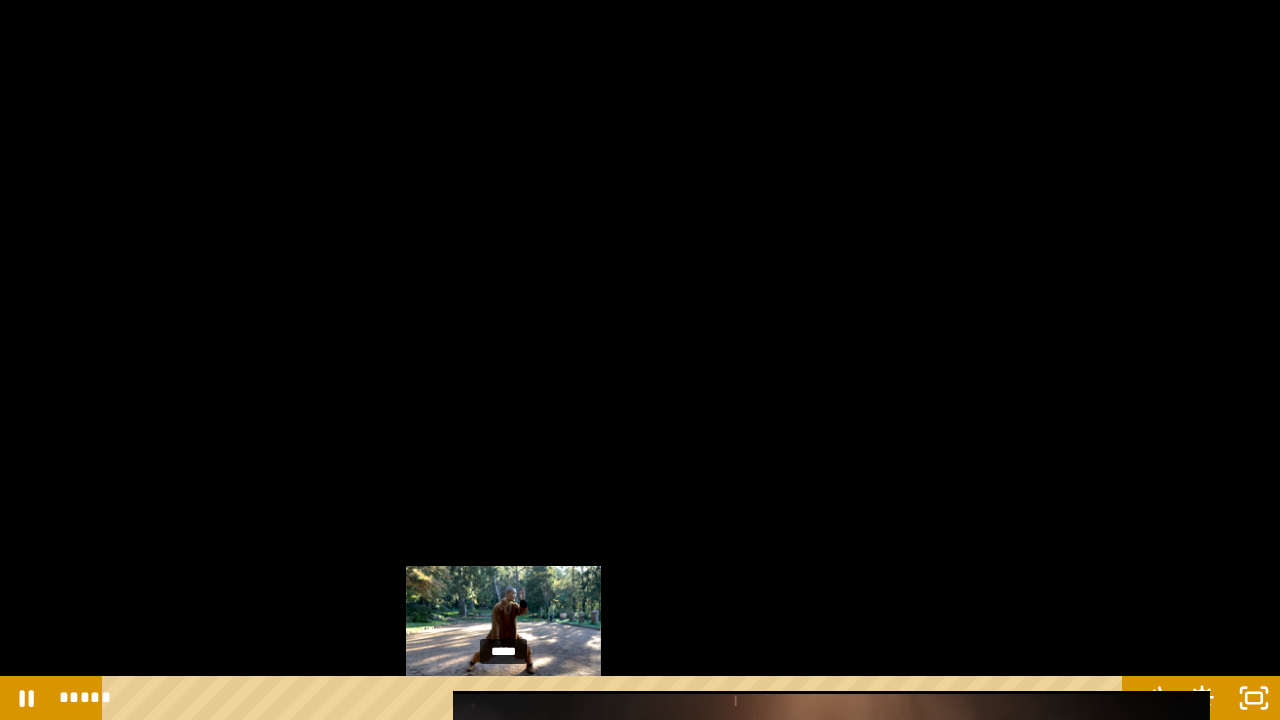 click on "*****" at bounding box center [616, 698] 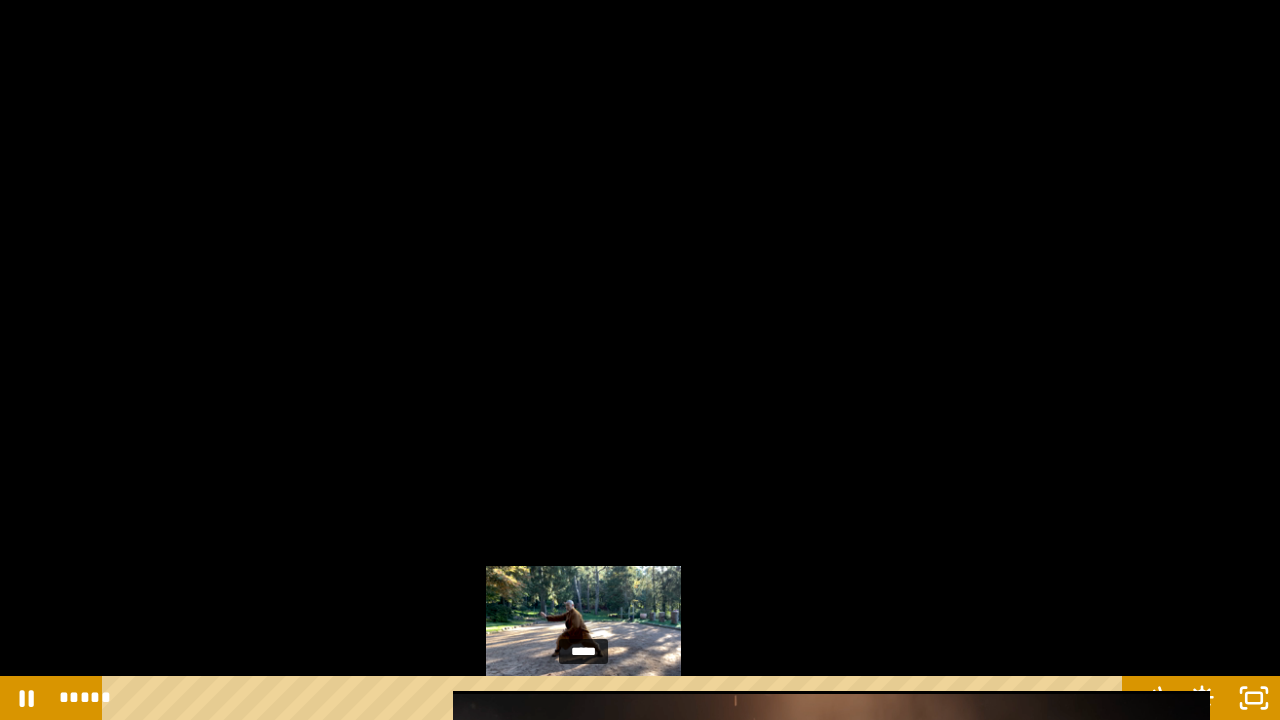 click on "*****" at bounding box center [616, 698] 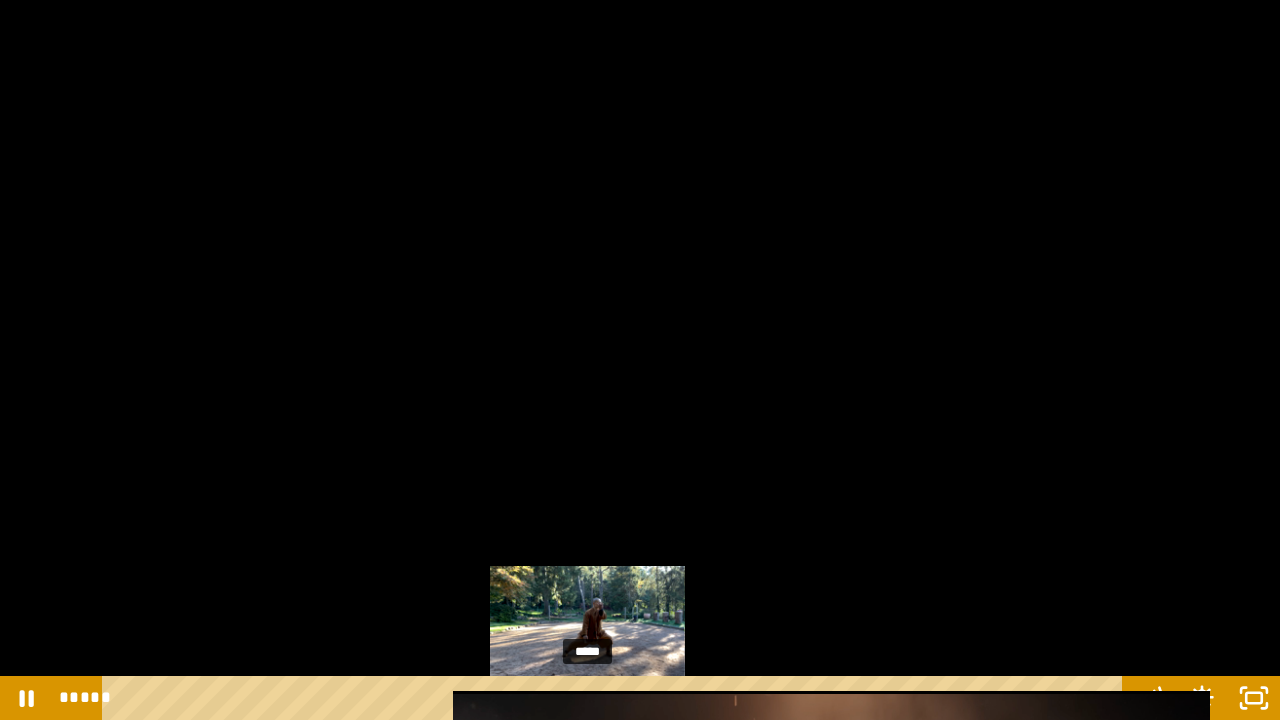 drag, startPoint x: 614, startPoint y: 696, endPoint x: 588, endPoint y: 690, distance: 26.683329 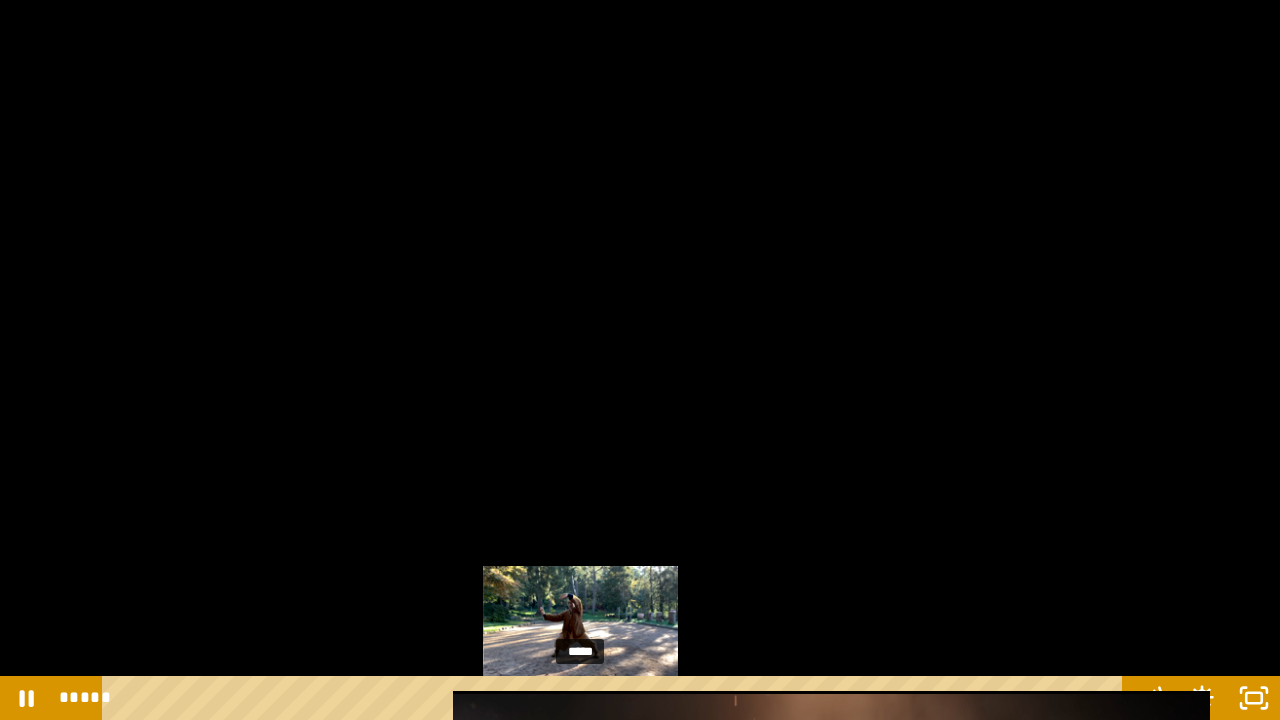click at bounding box center [580, 698] 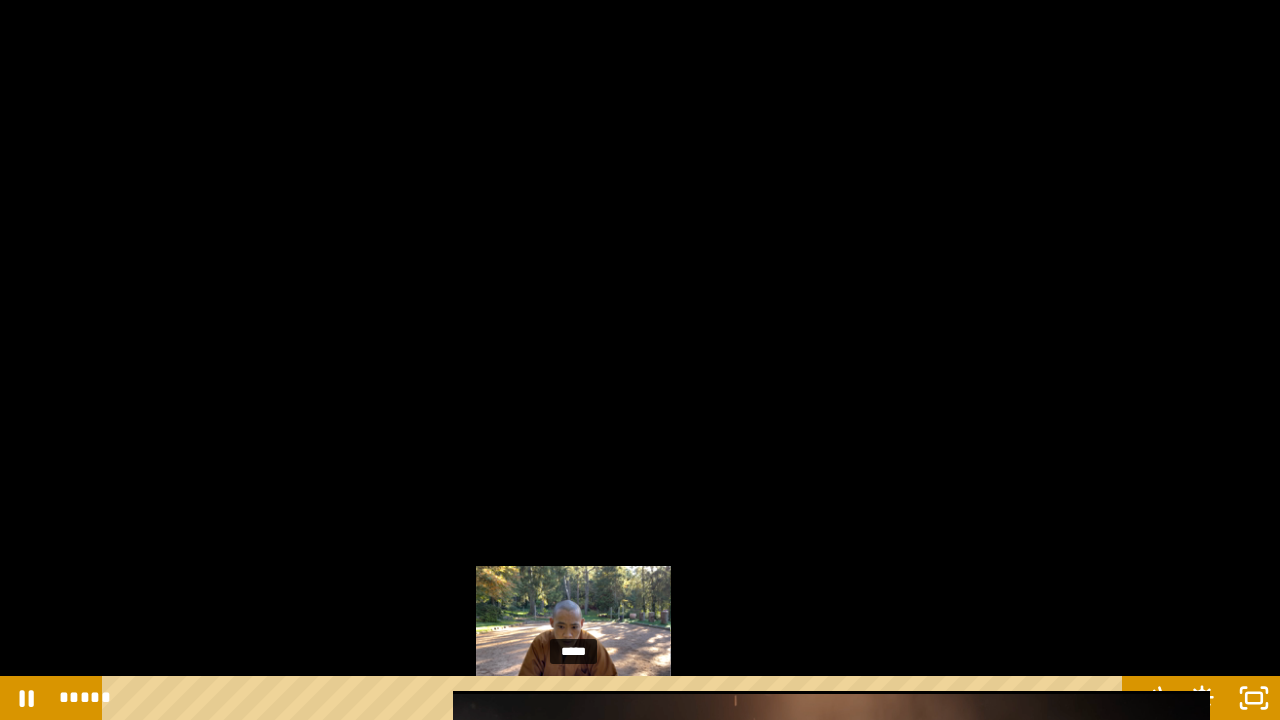 drag, startPoint x: 595, startPoint y: 693, endPoint x: 574, endPoint y: 693, distance: 21 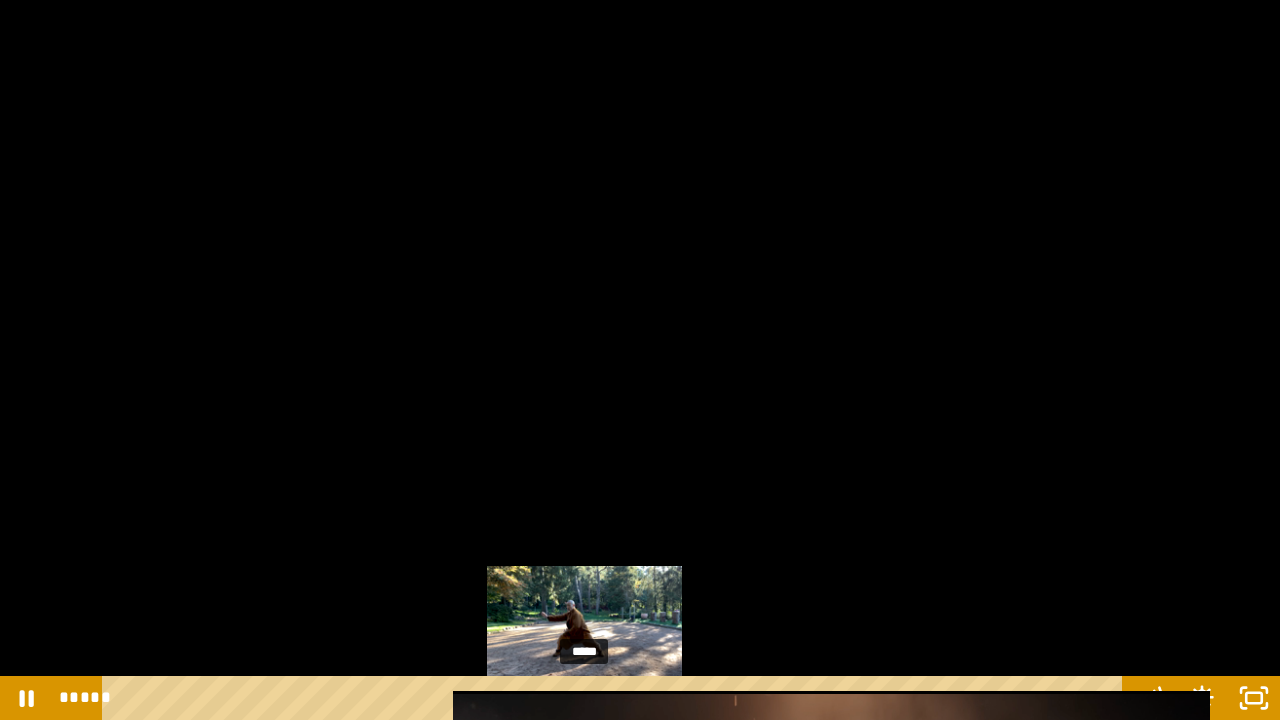 click on "*****" at bounding box center [616, 698] 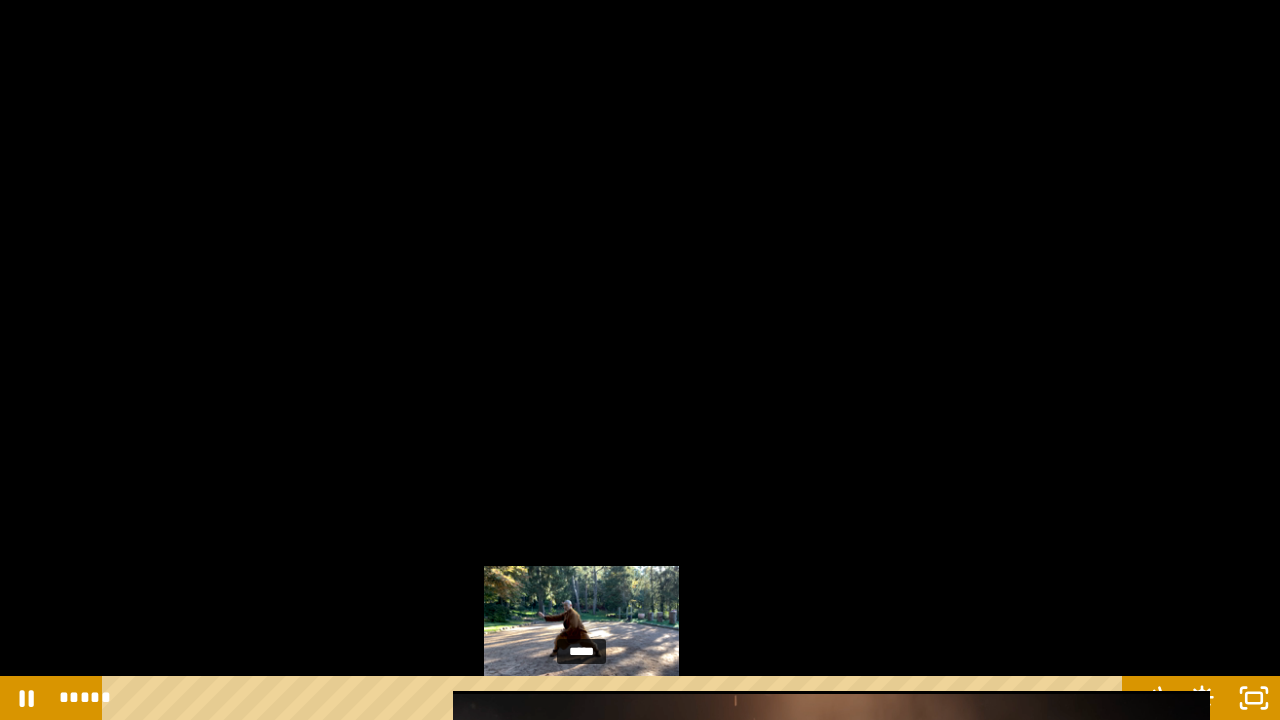 drag, startPoint x: 593, startPoint y: 695, endPoint x: 582, endPoint y: 695, distance: 11 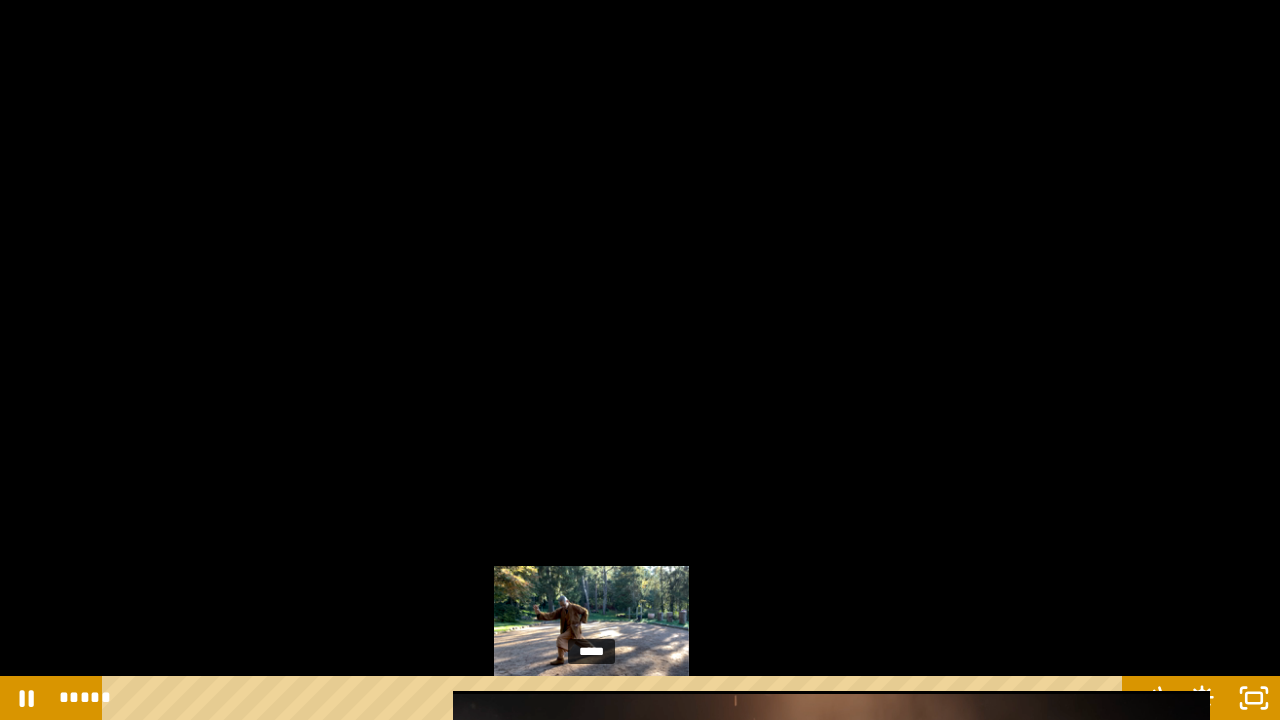drag, startPoint x: 606, startPoint y: 695, endPoint x: 592, endPoint y: 695, distance: 14 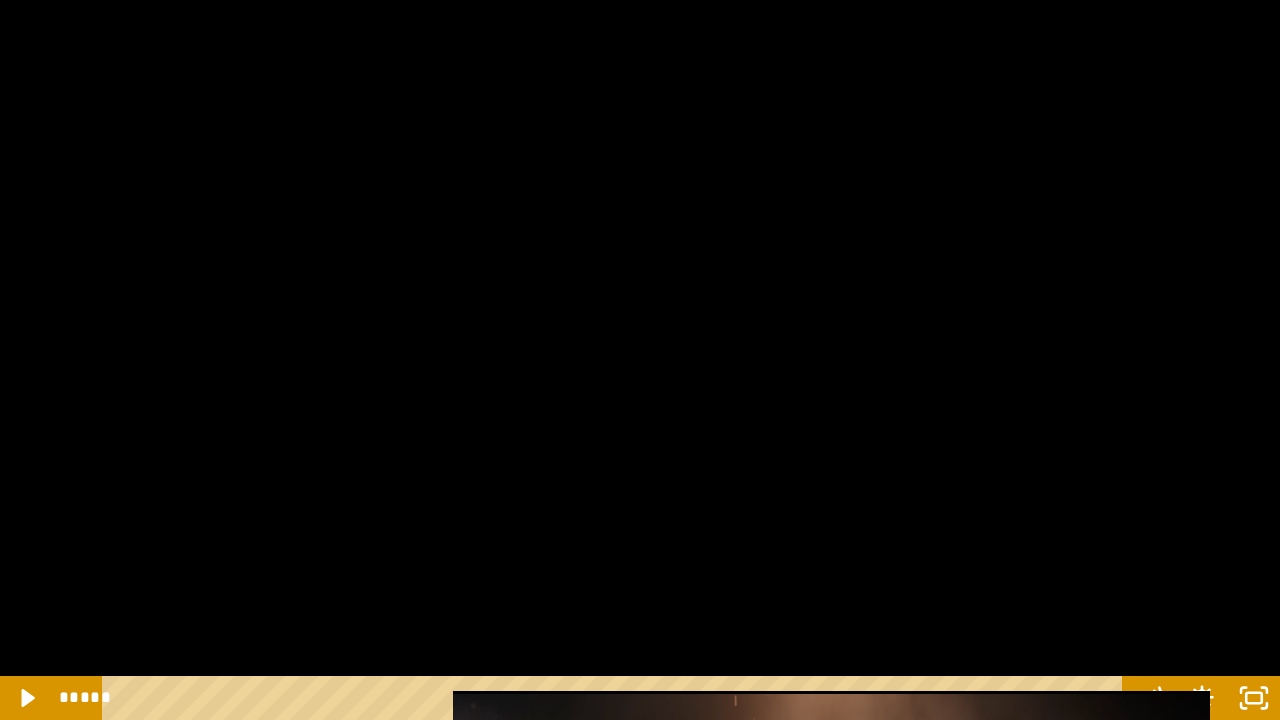 click at bounding box center [640, 360] 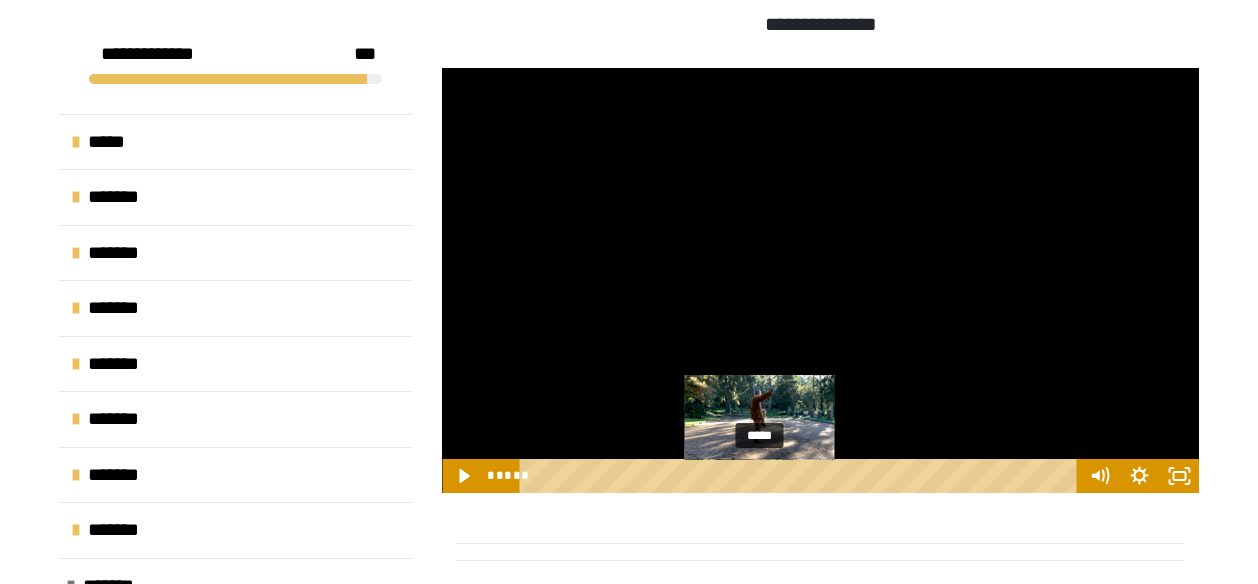 click on "*****" at bounding box center (802, 476) 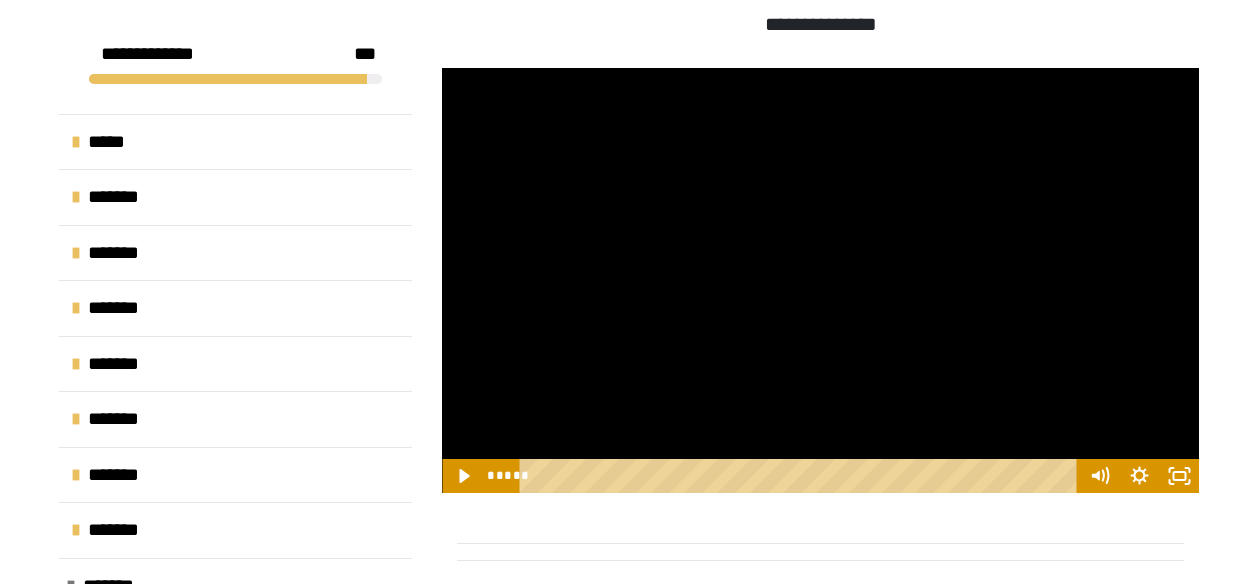 click at bounding box center (820, 281) 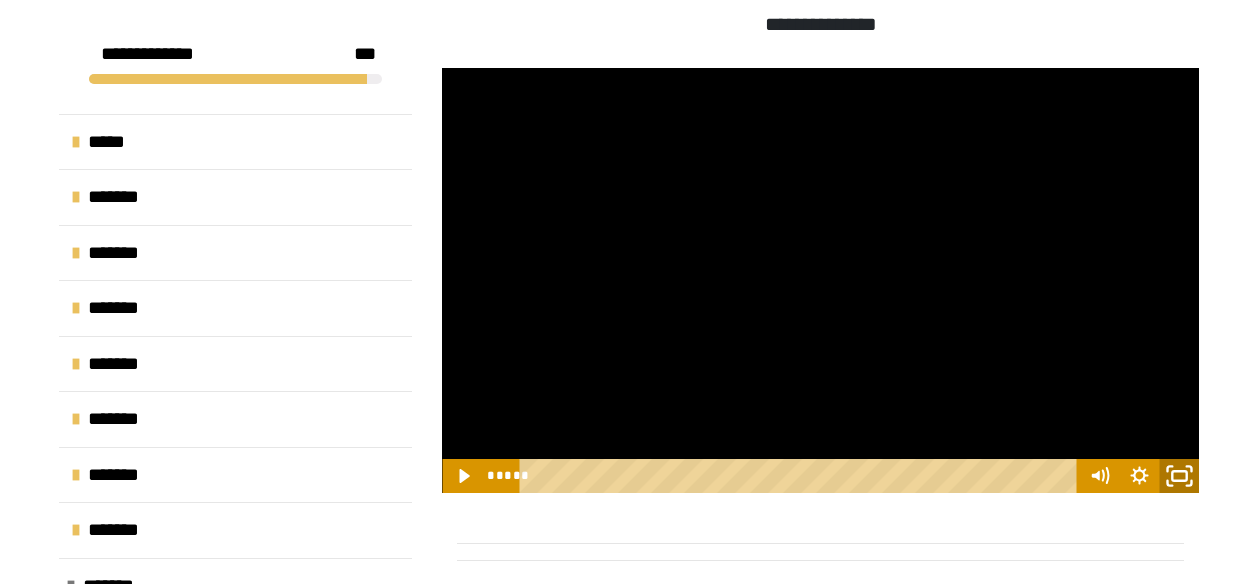 click 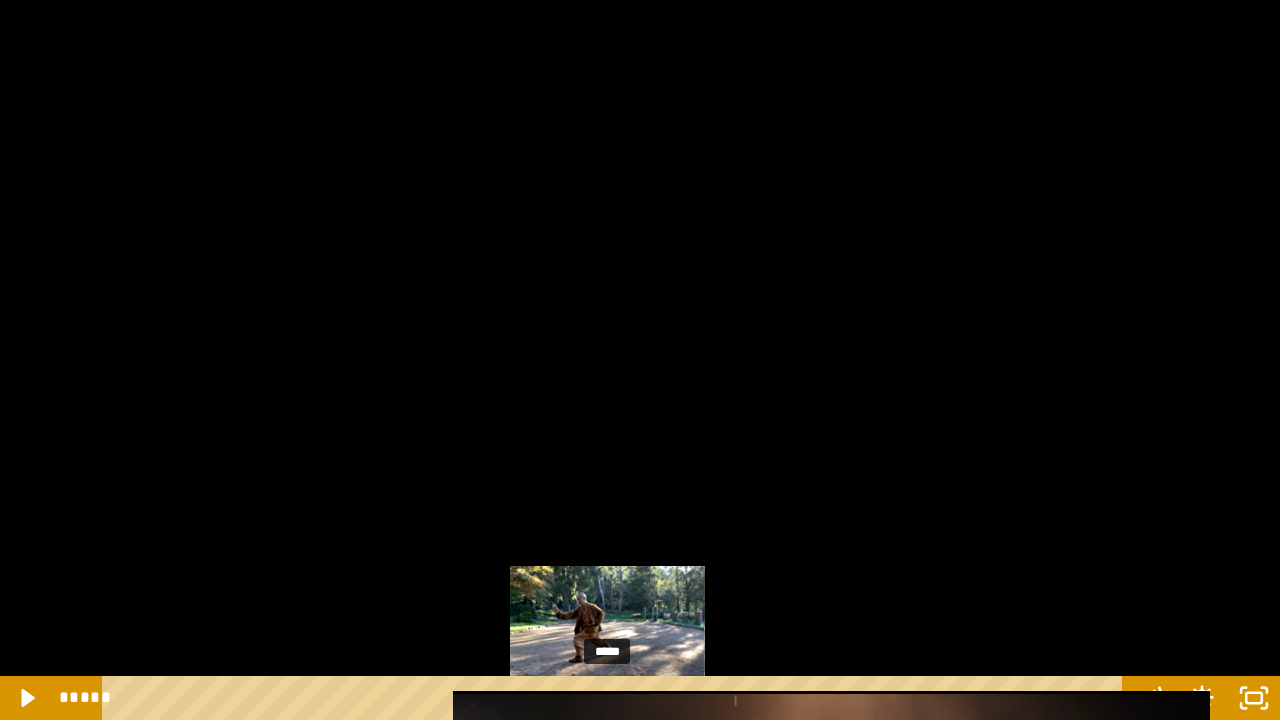 click on "*****" at bounding box center (616, 698) 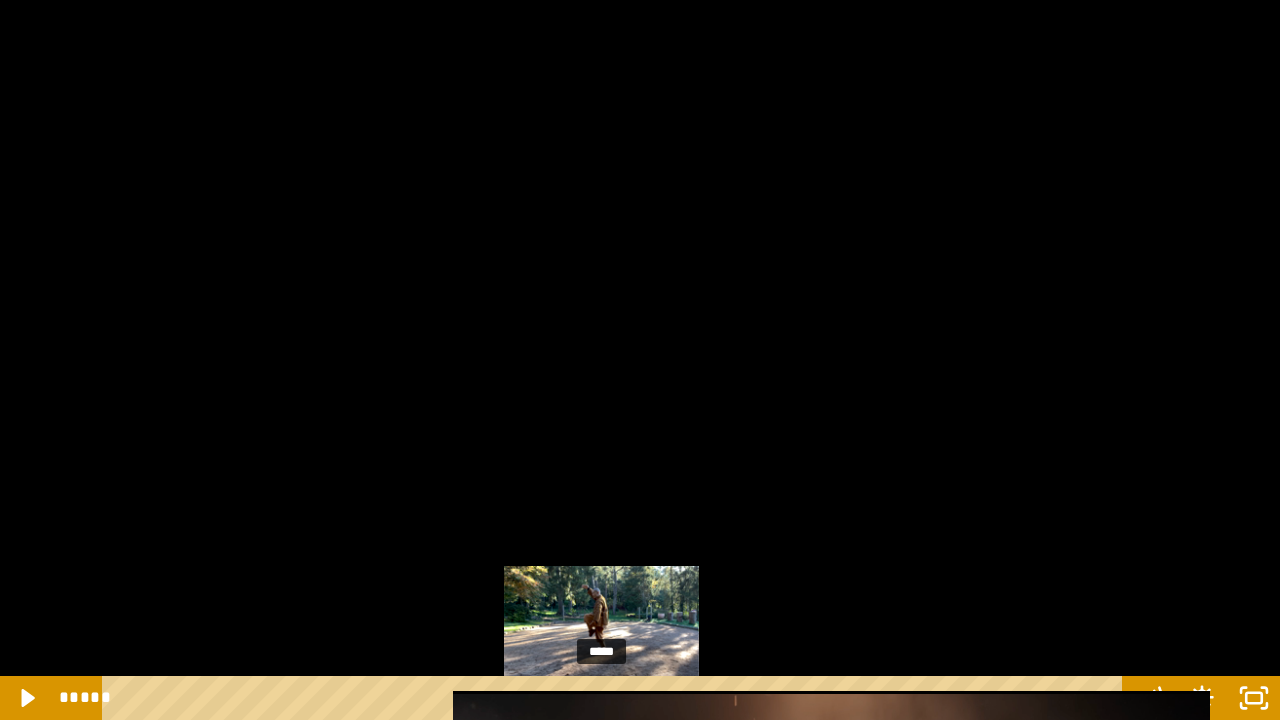 drag, startPoint x: 608, startPoint y: 695, endPoint x: 580, endPoint y: 693, distance: 28.071337 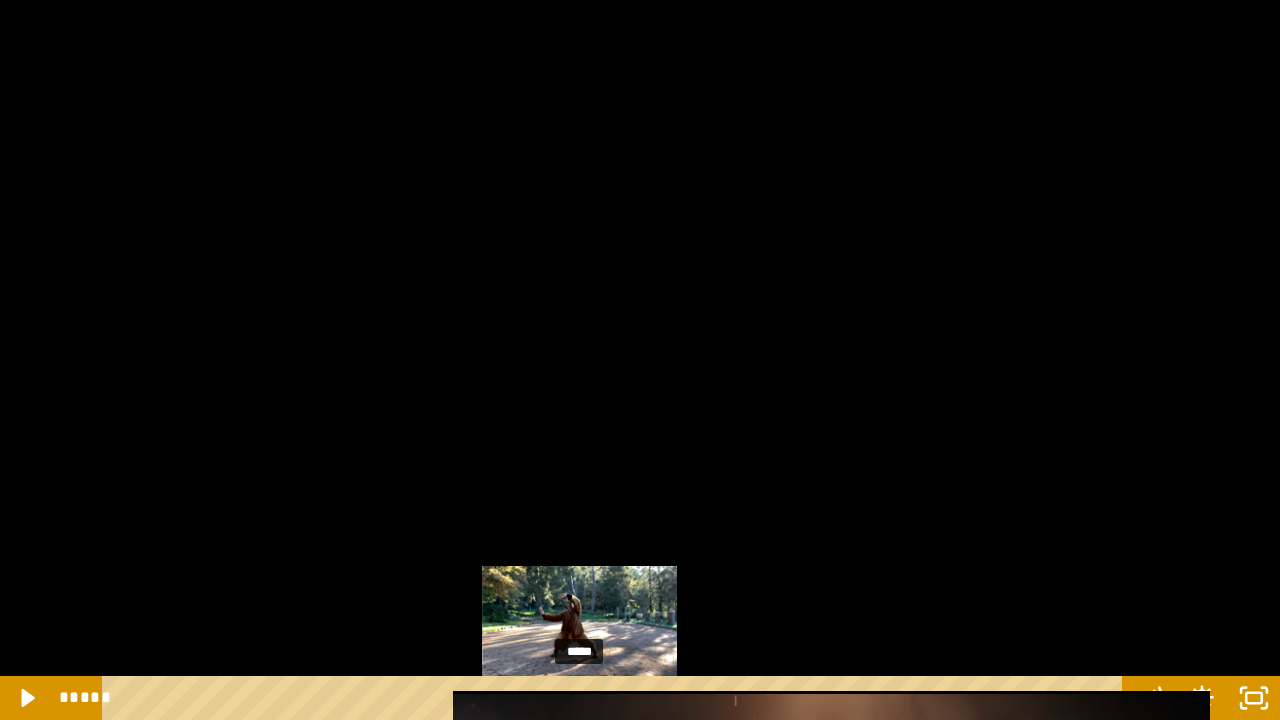 click at bounding box center [579, 698] 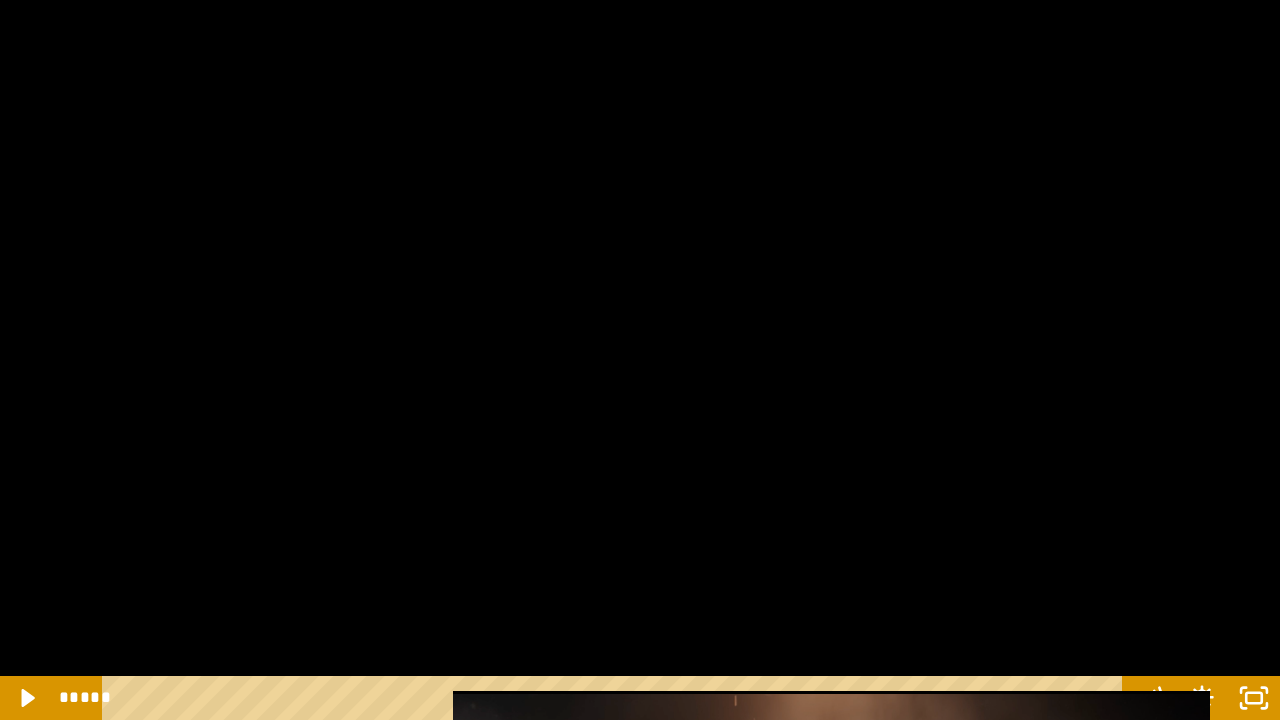 click at bounding box center [640, 360] 